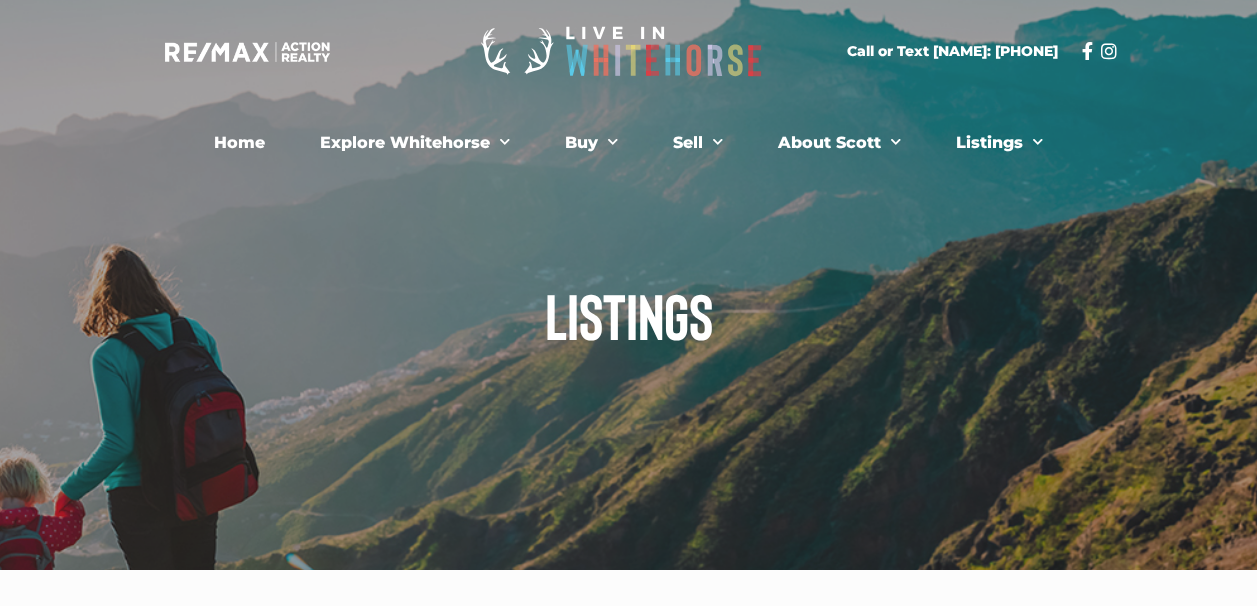 scroll, scrollTop: 0, scrollLeft: 0, axis: both 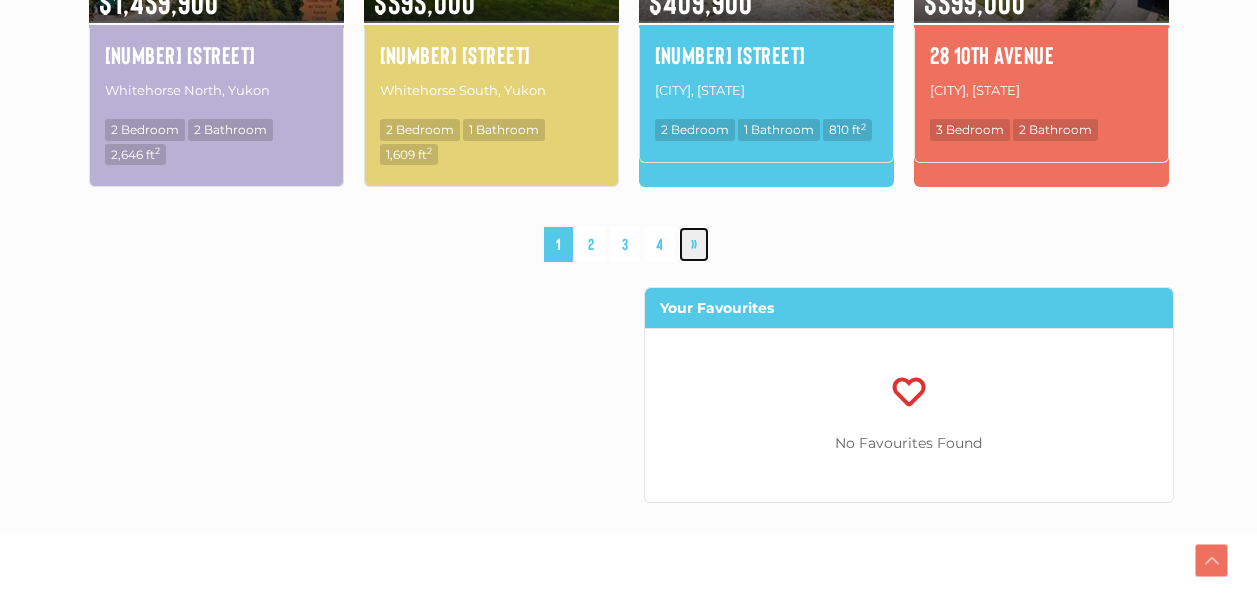 click on "»" at bounding box center [694, 244] 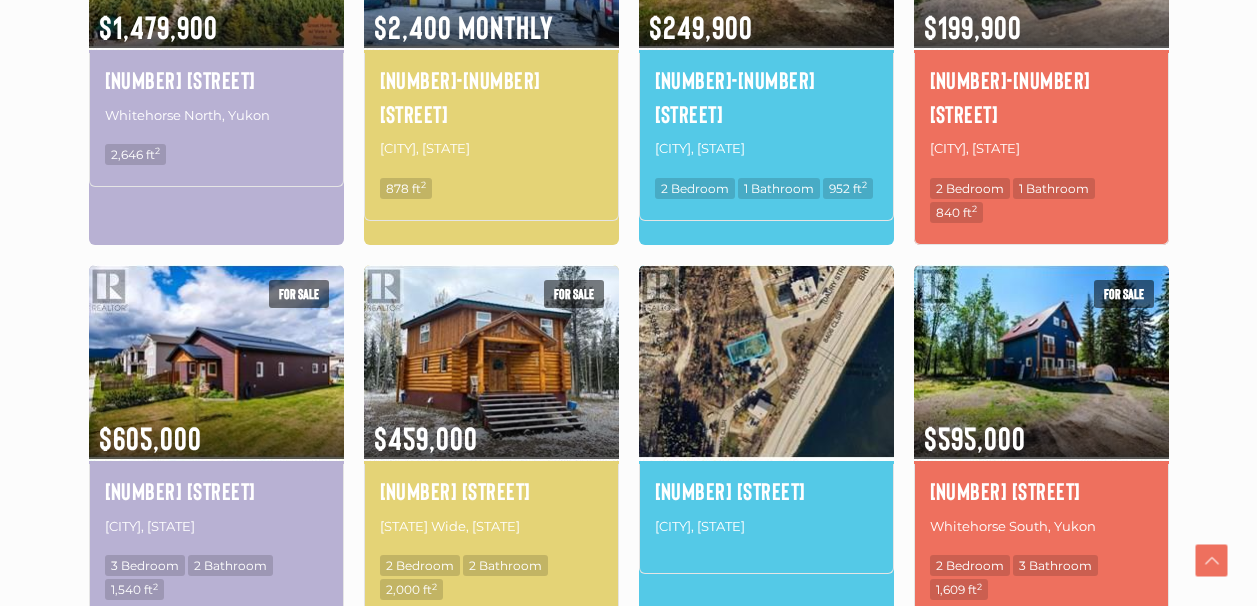 scroll, scrollTop: 1299, scrollLeft: 0, axis: vertical 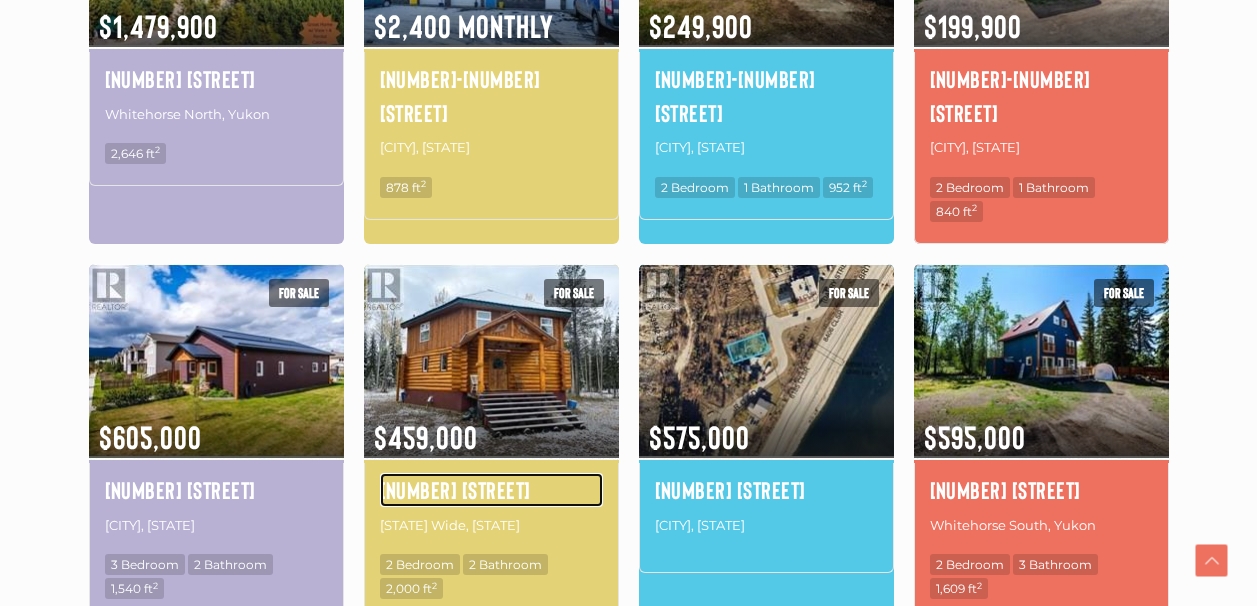 click on "[NUMBER] [NAME] Highway" at bounding box center (491, 490) 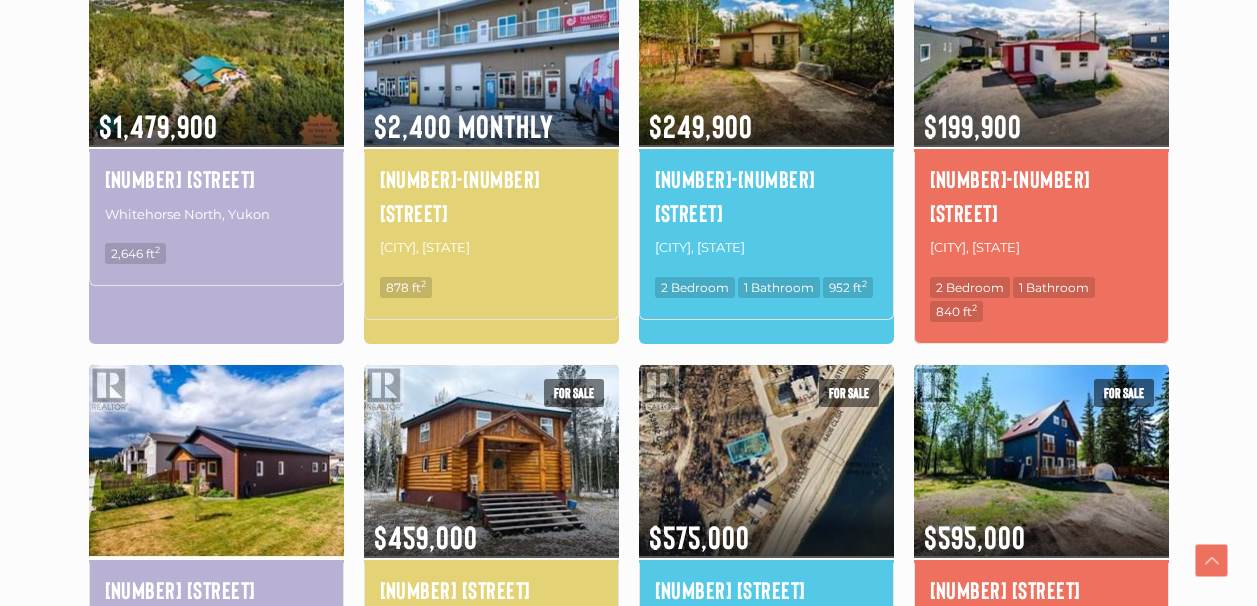 scroll, scrollTop: 1299, scrollLeft: 0, axis: vertical 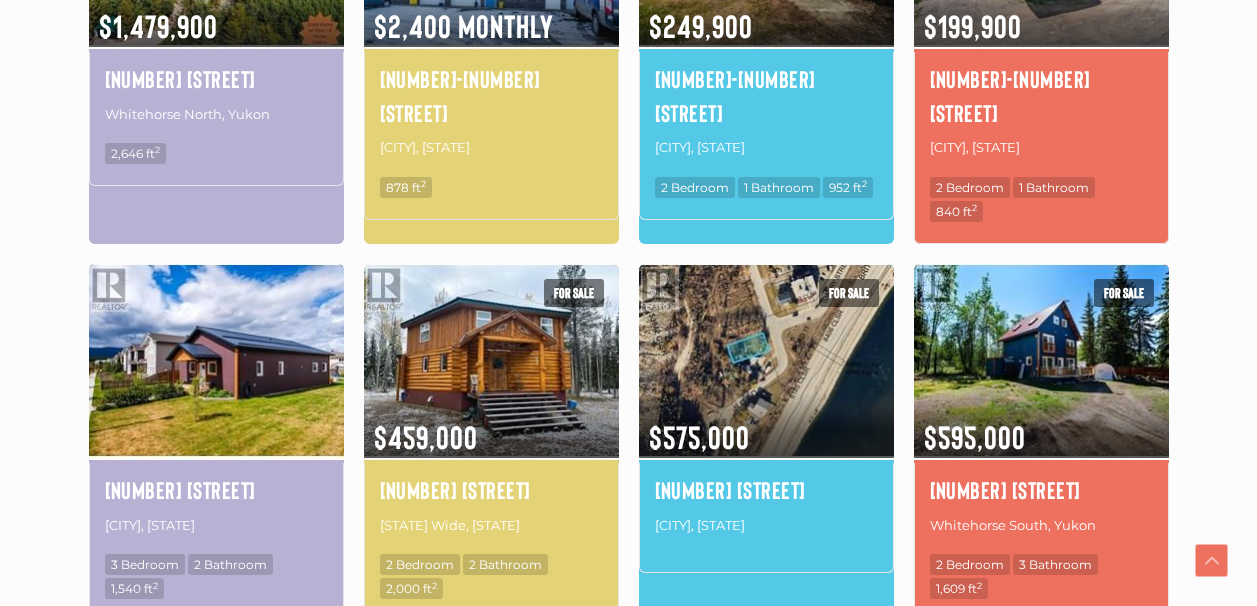 click at bounding box center [216, 360] 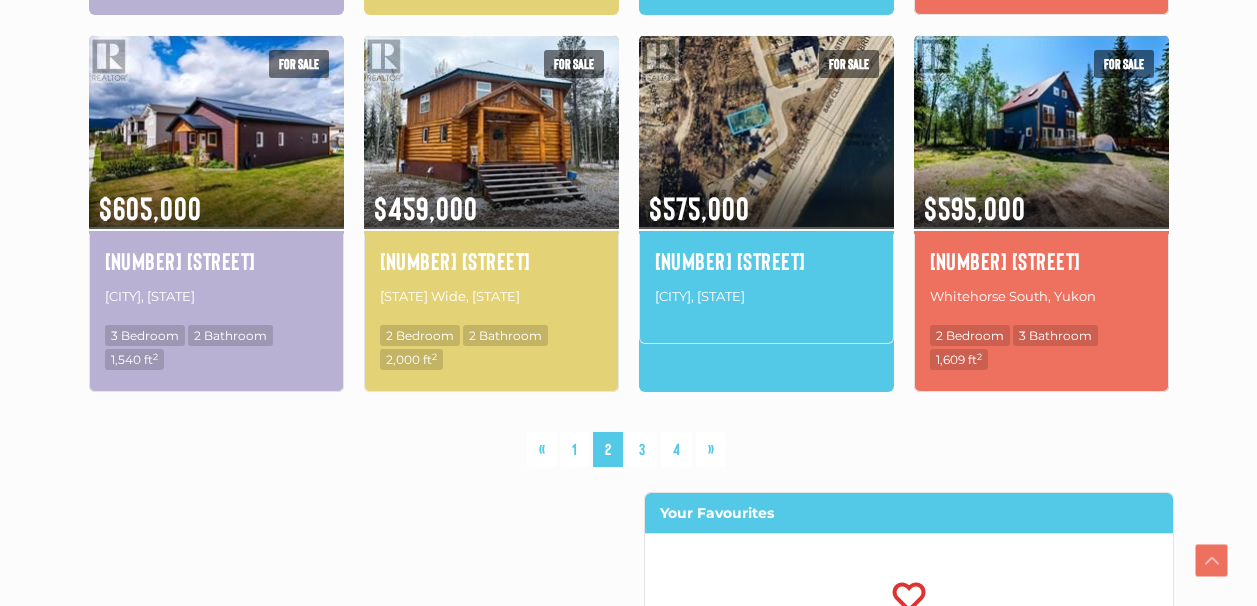 scroll, scrollTop: 1099, scrollLeft: 0, axis: vertical 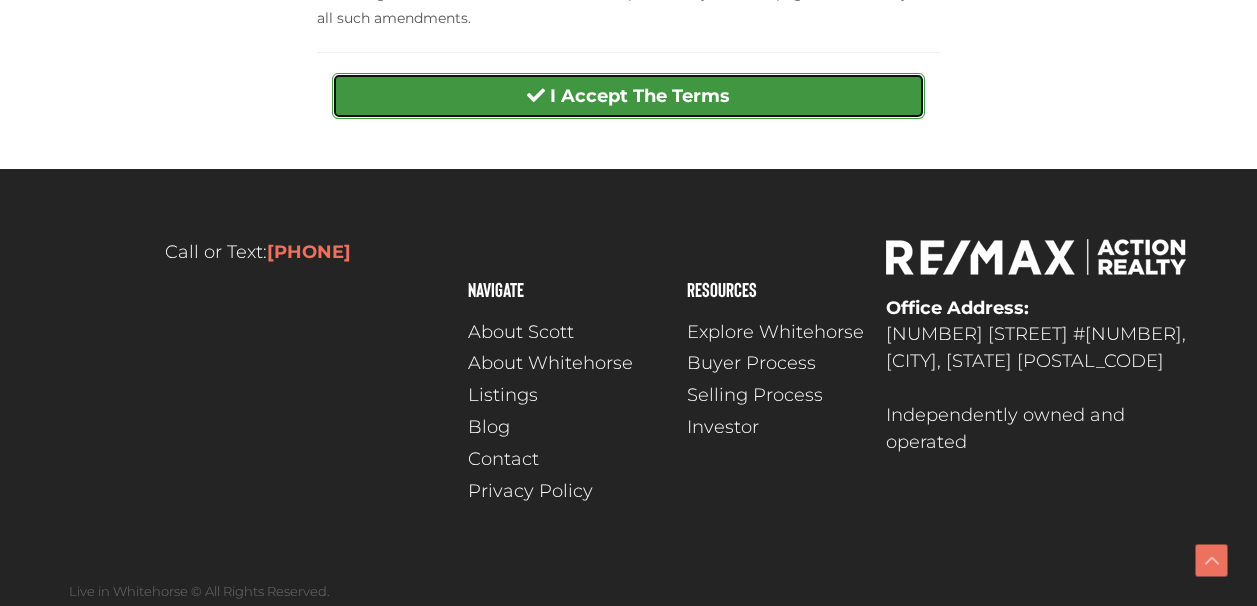 click on "I Accept The Terms" at bounding box center [628, 96] 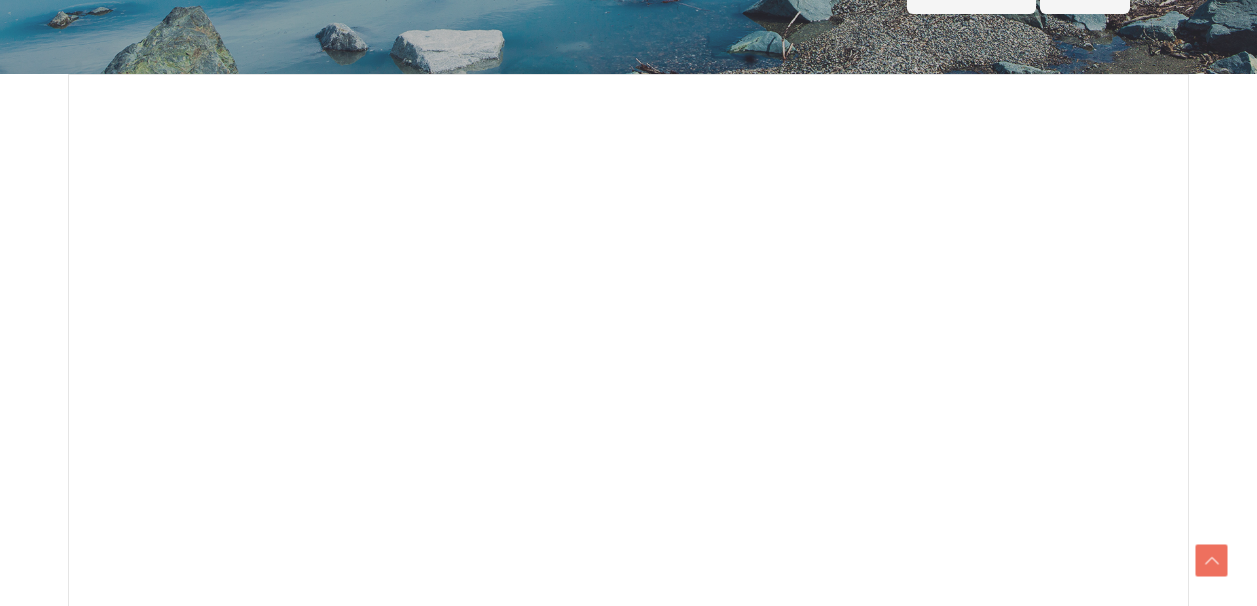 scroll, scrollTop: 500, scrollLeft: 0, axis: vertical 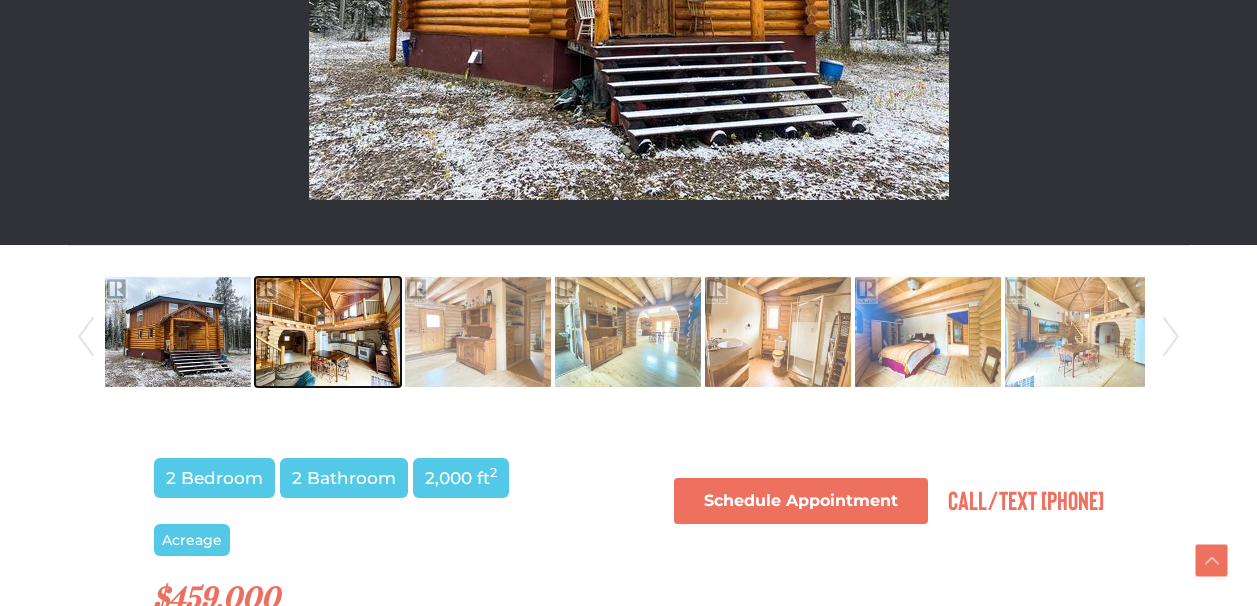 click at bounding box center [328, 332] 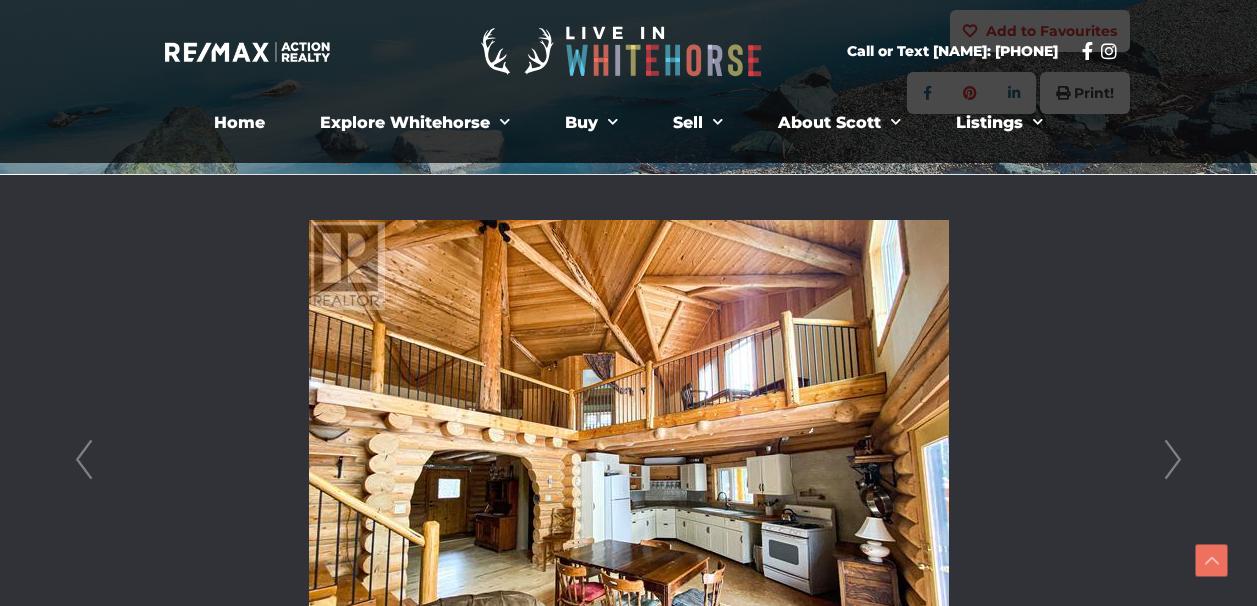 scroll, scrollTop: 500, scrollLeft: 0, axis: vertical 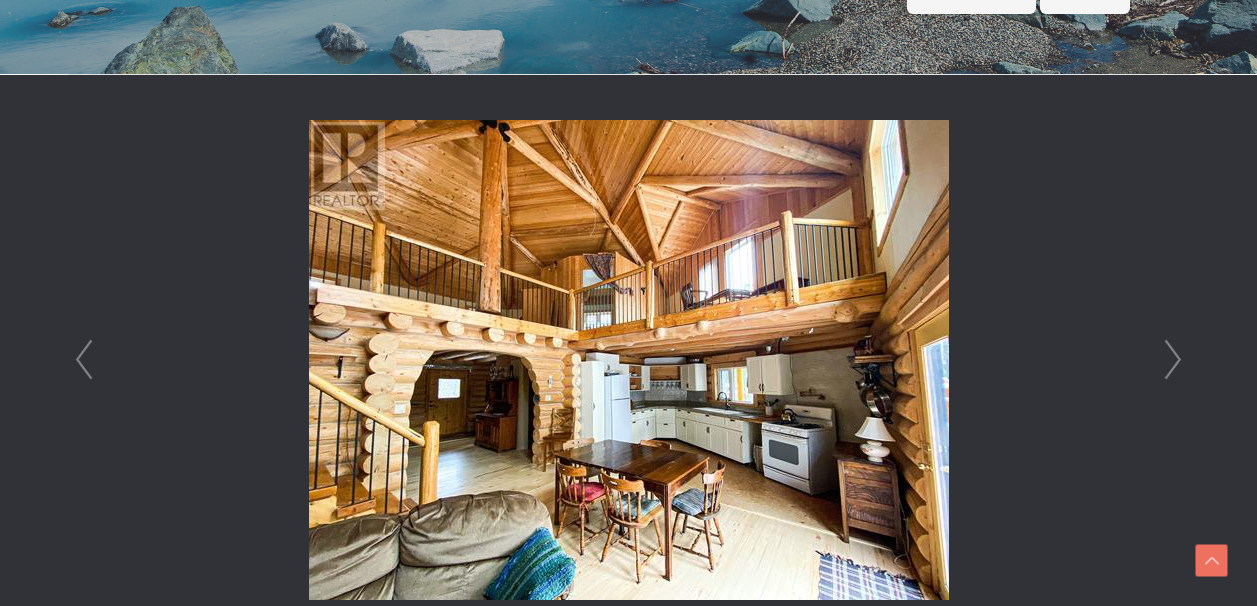 click on "Next" at bounding box center (1173, 360) 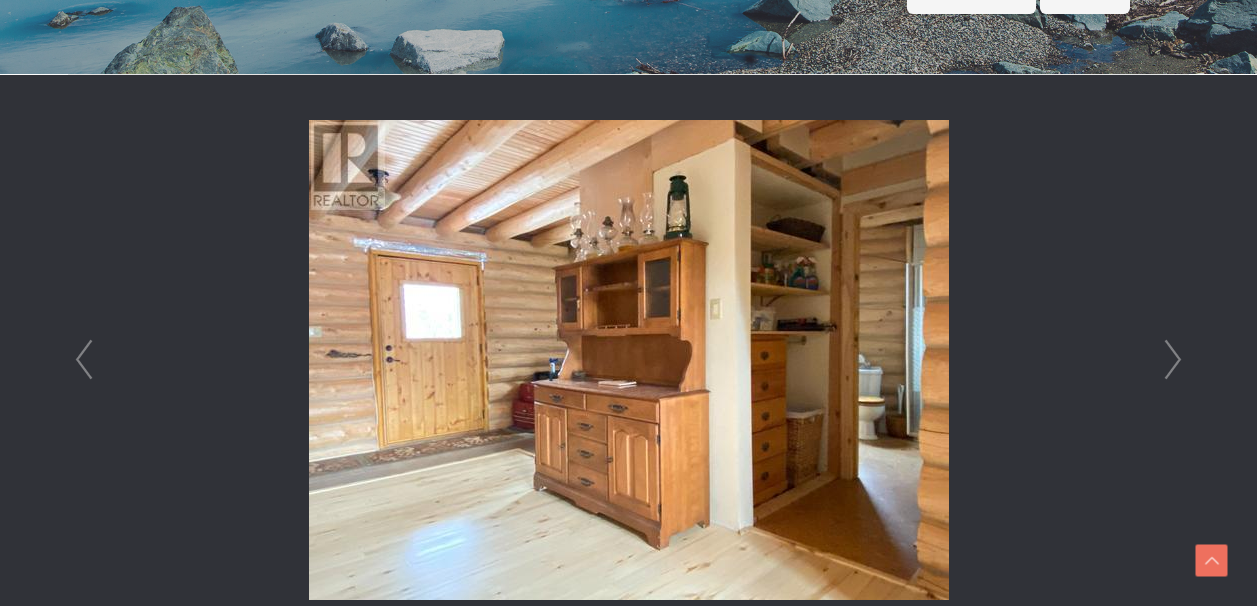 click on "Next" at bounding box center [1173, 360] 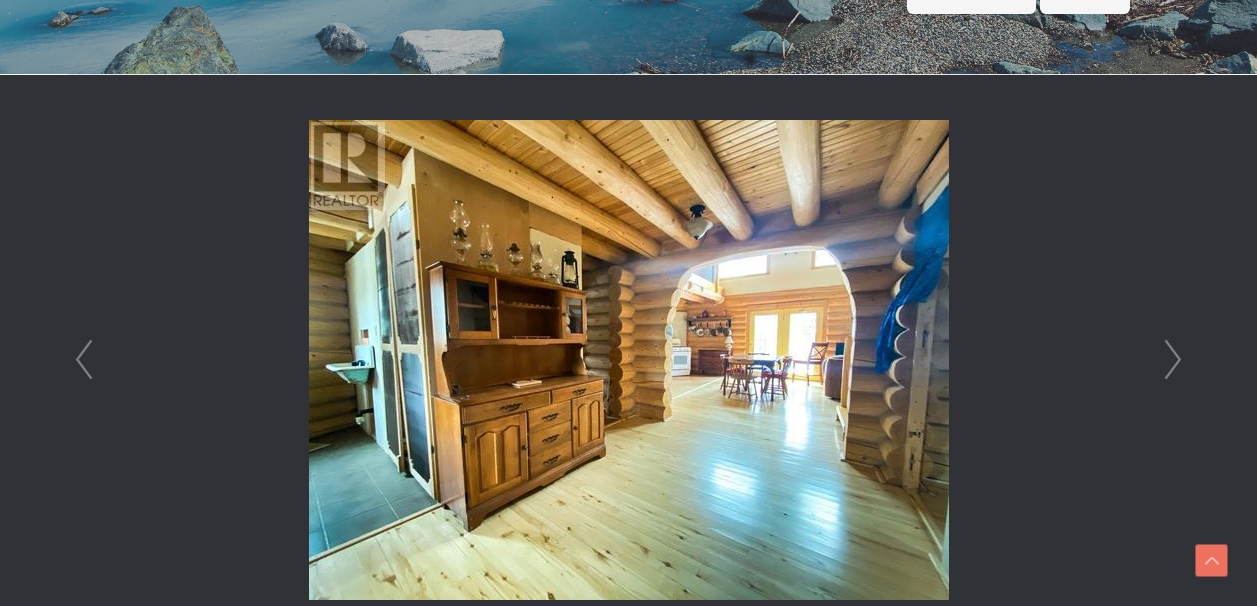 click on "Next" at bounding box center [1173, 360] 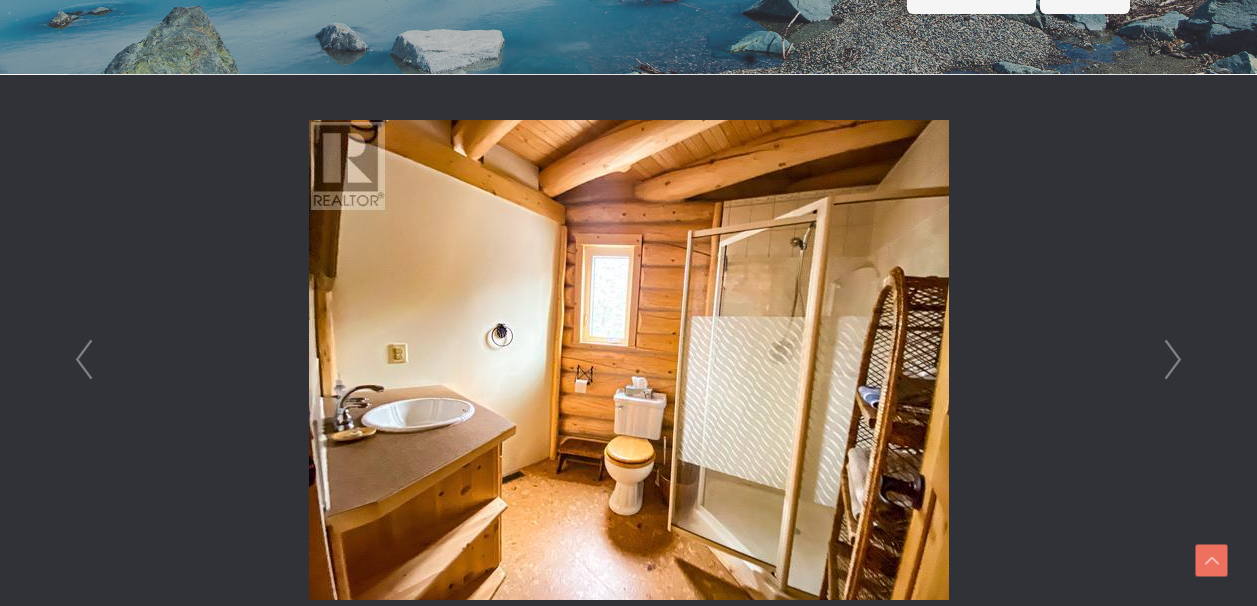 click on "Next" at bounding box center [1173, 360] 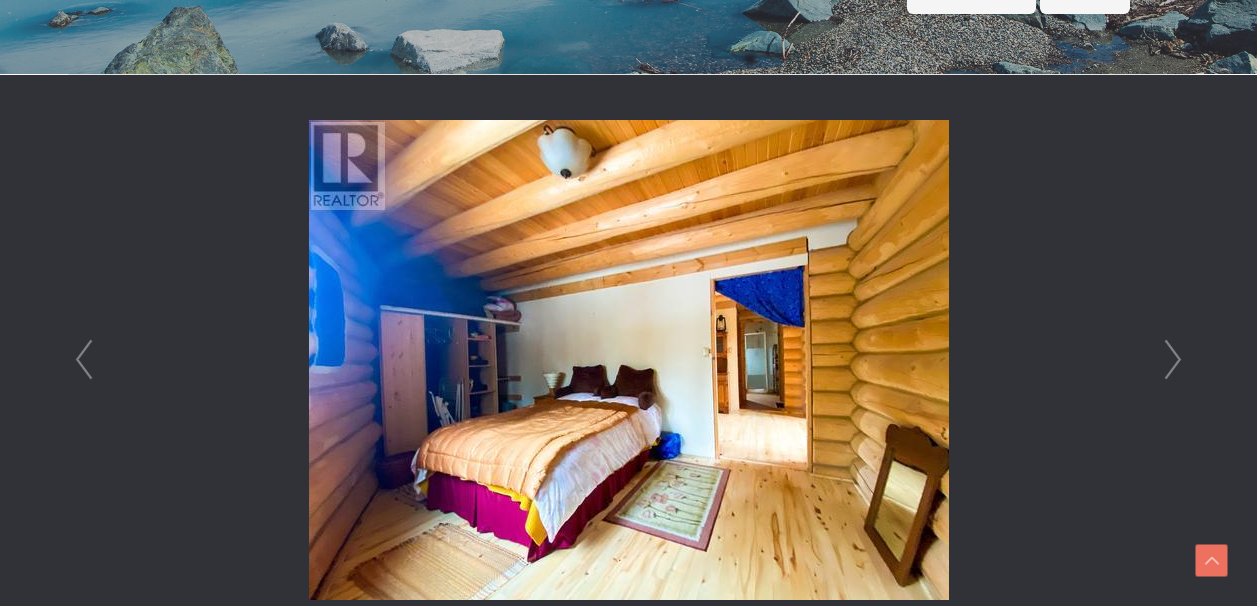 click on "Next" at bounding box center (1173, 360) 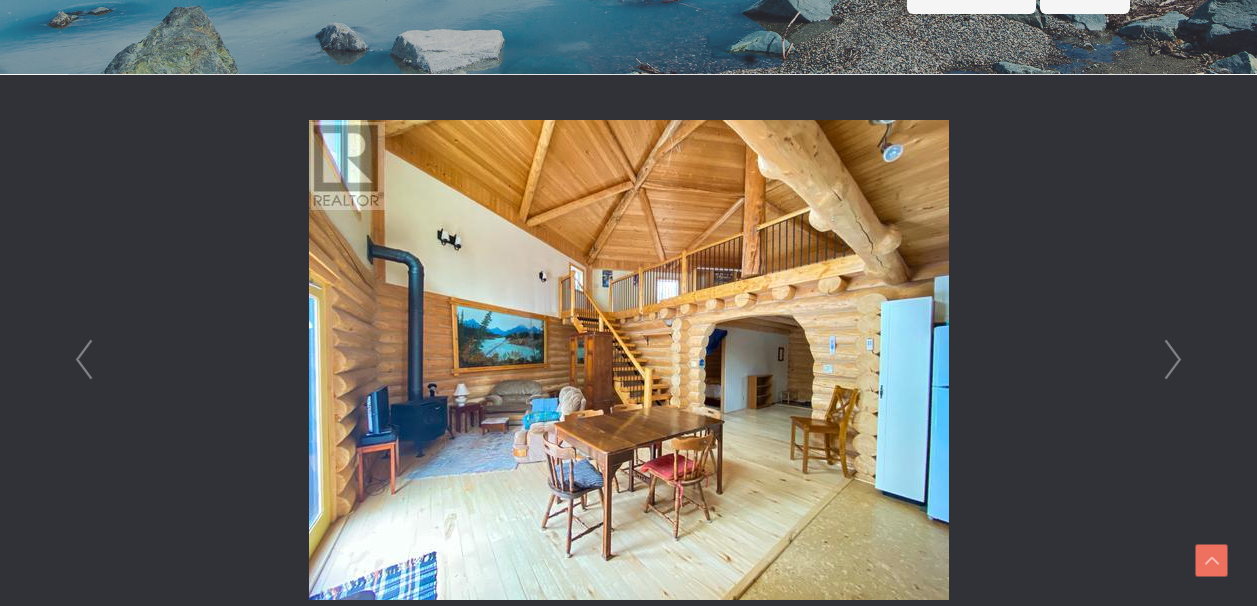 click on "Next" at bounding box center (1173, 360) 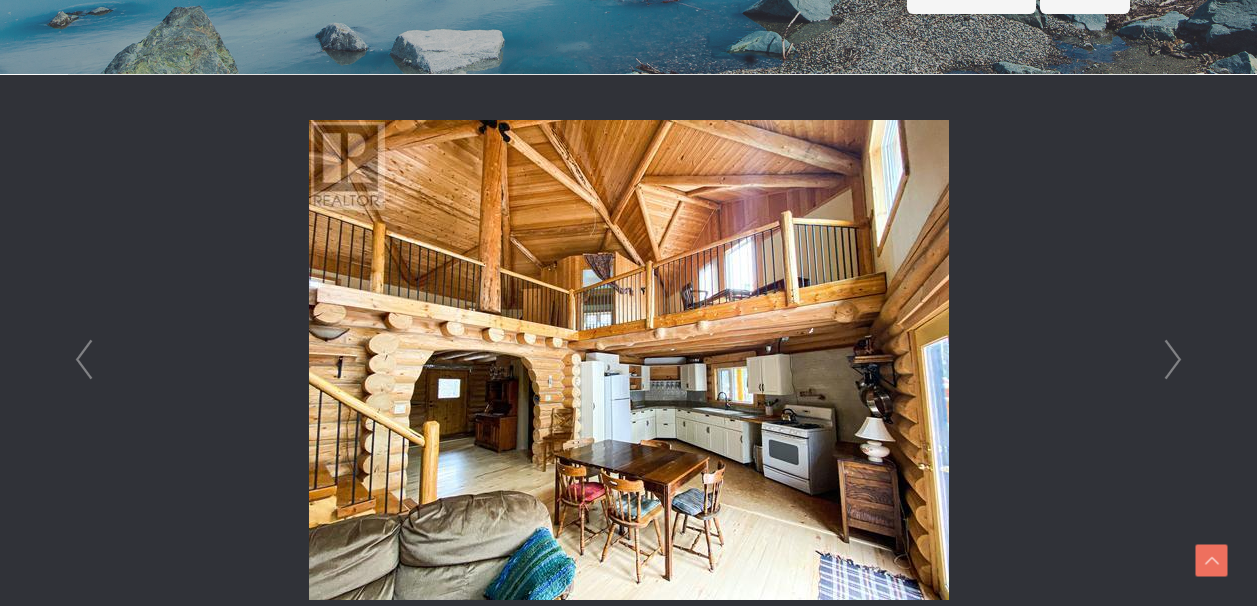 click on "Next" at bounding box center [1173, 360] 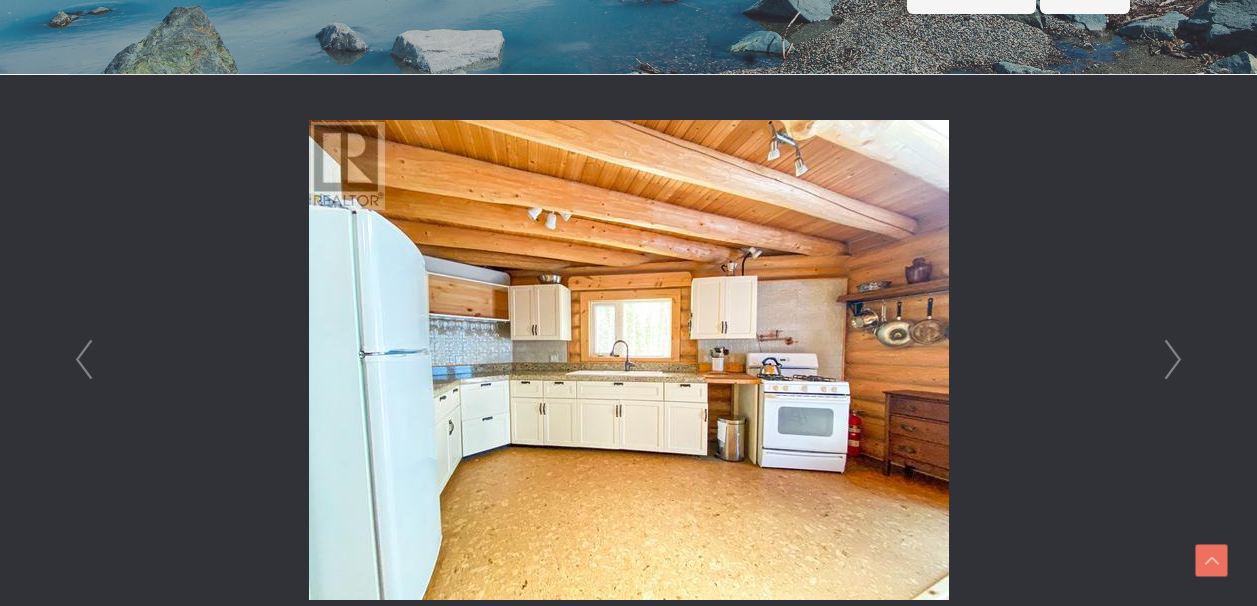 click at bounding box center [628, 360] 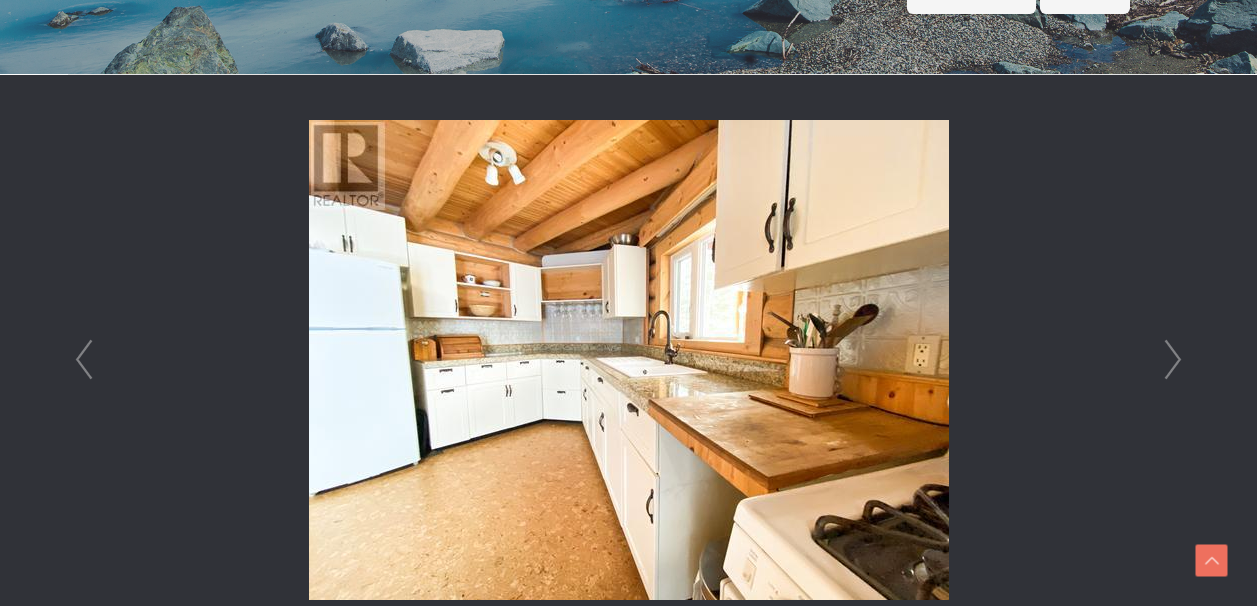 click on "Next" at bounding box center [1173, 360] 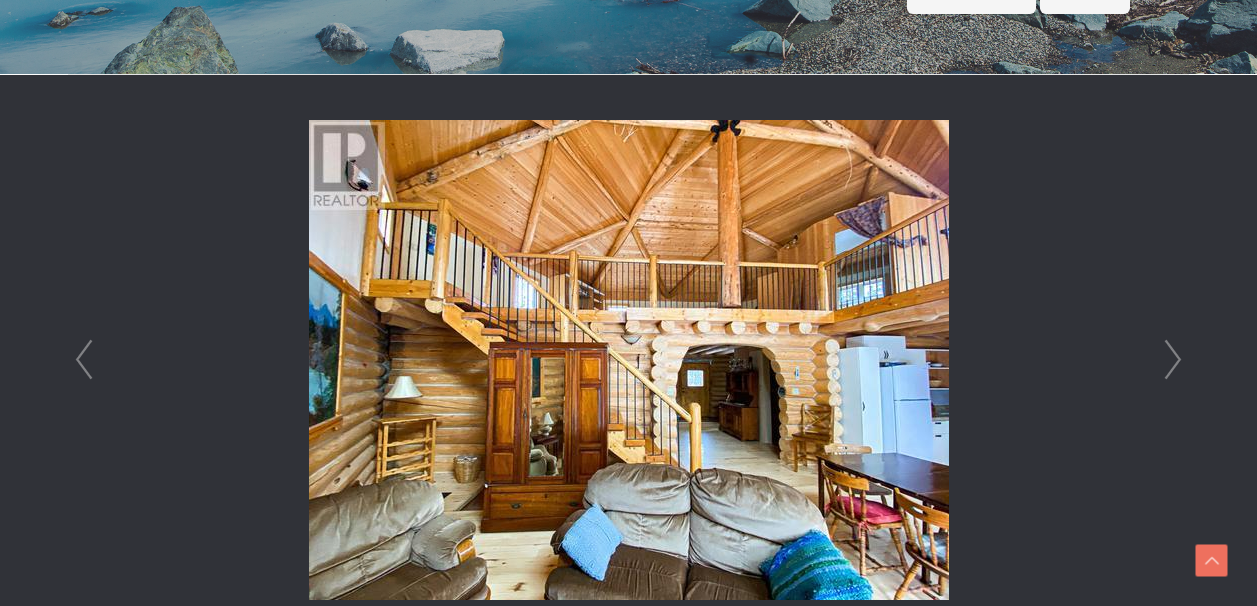 click on "Next" at bounding box center (1173, 360) 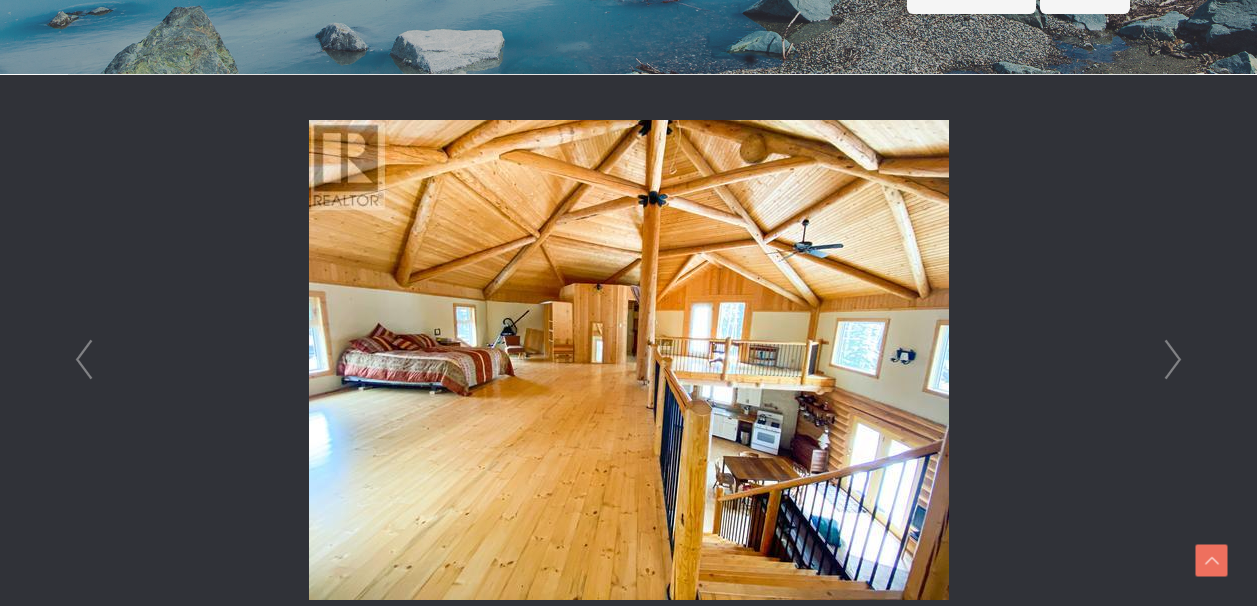 click on "Next" at bounding box center (1173, 360) 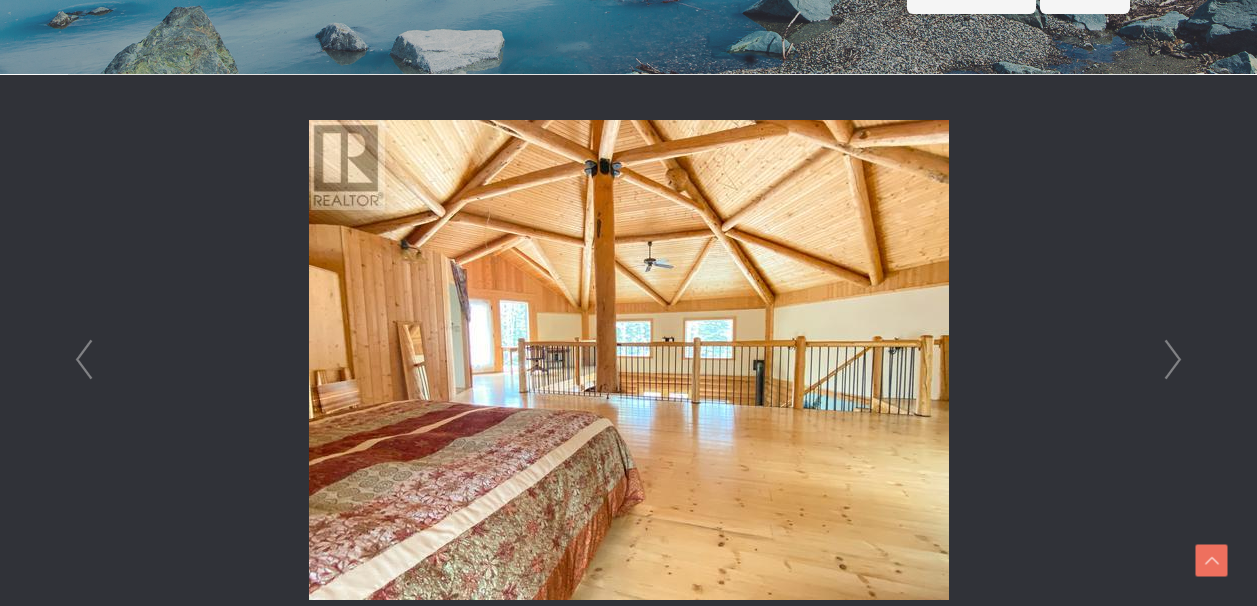 click on "Next" at bounding box center (1173, 360) 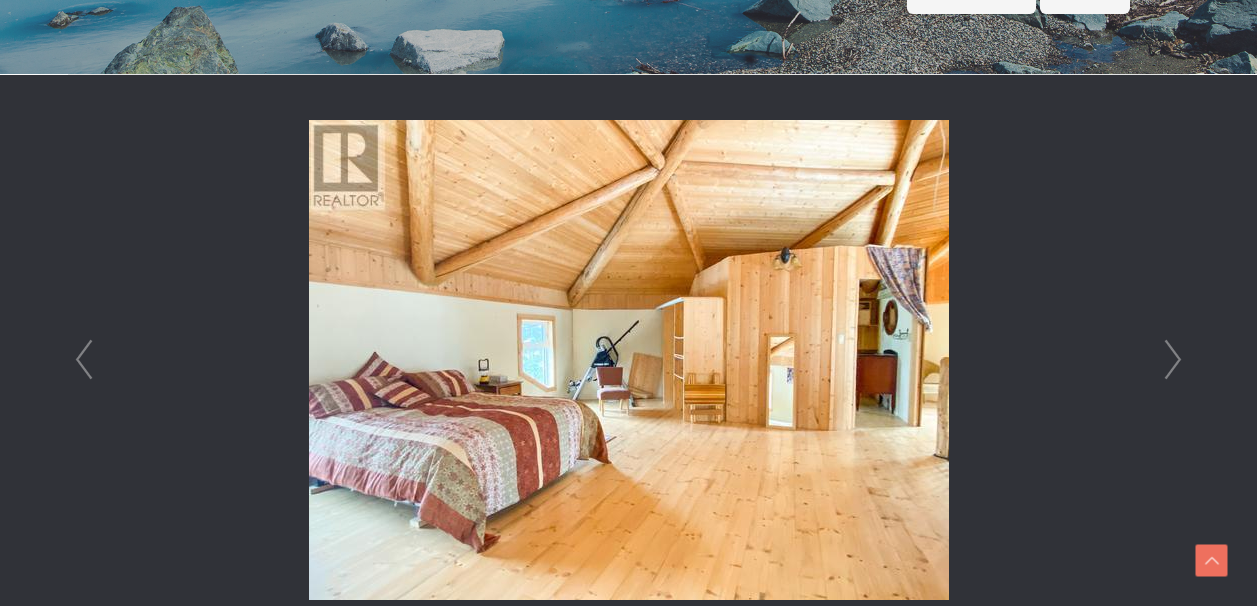 click on "Next" at bounding box center (1173, 360) 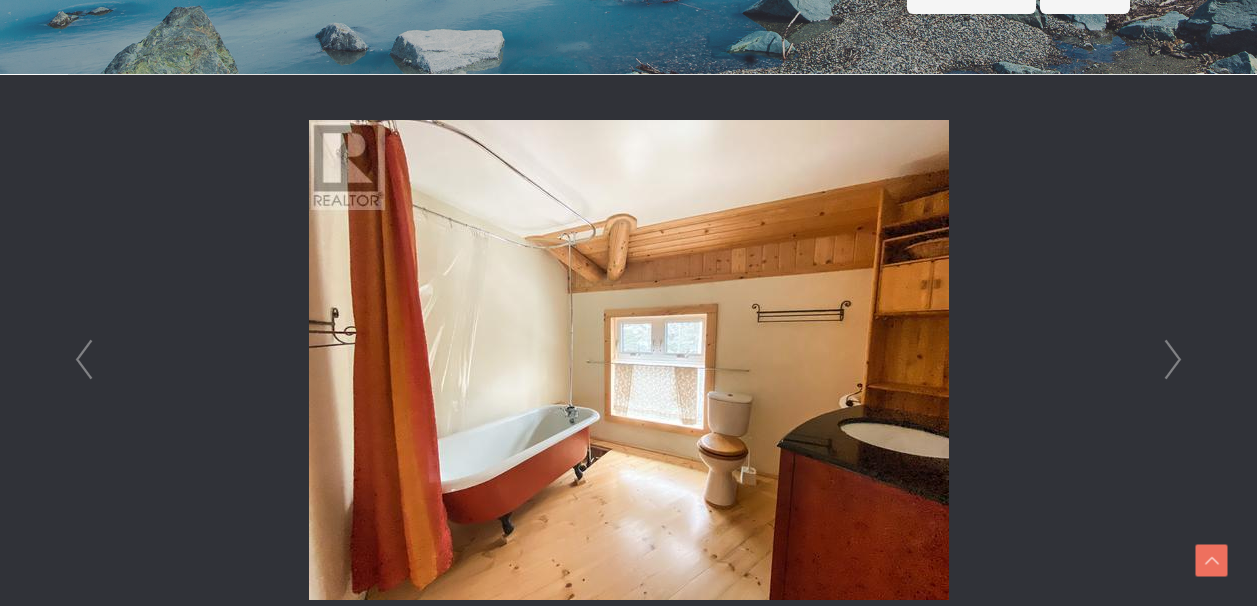 click on "Next" at bounding box center [1173, 360] 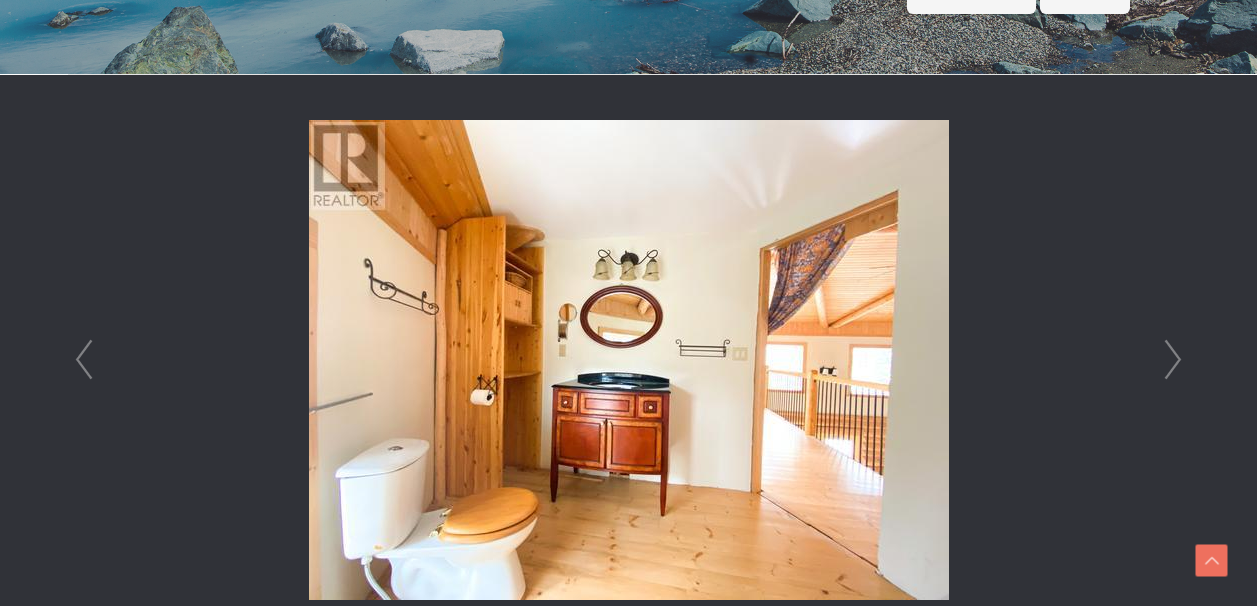 click on "Next" at bounding box center [1173, 360] 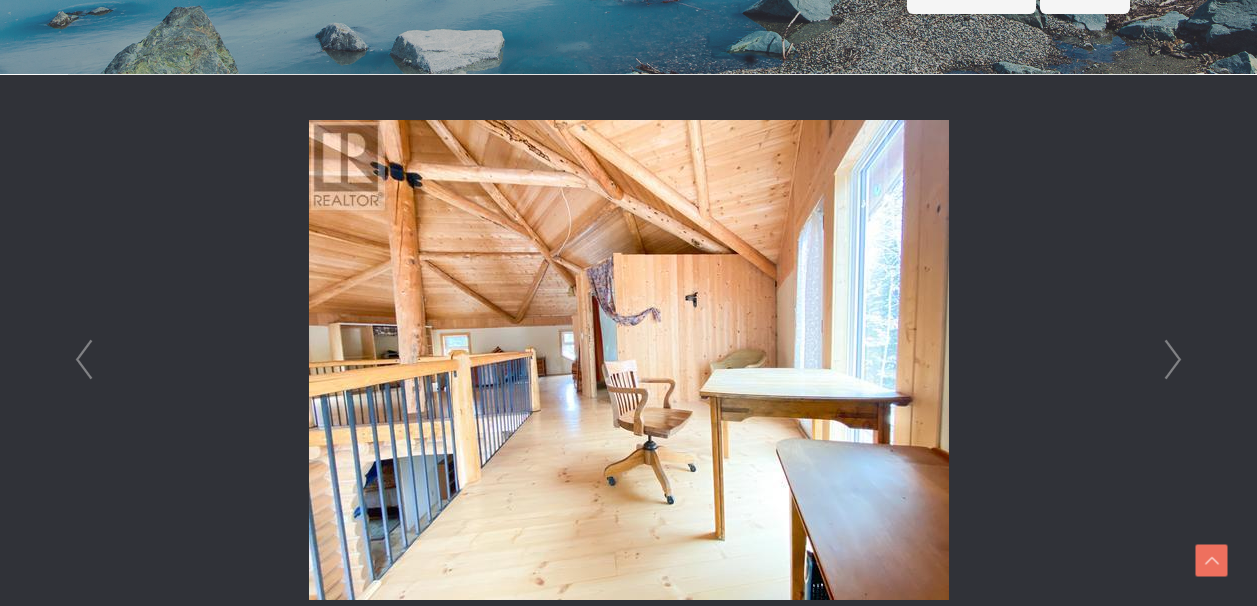 click on "Next" at bounding box center (1173, 360) 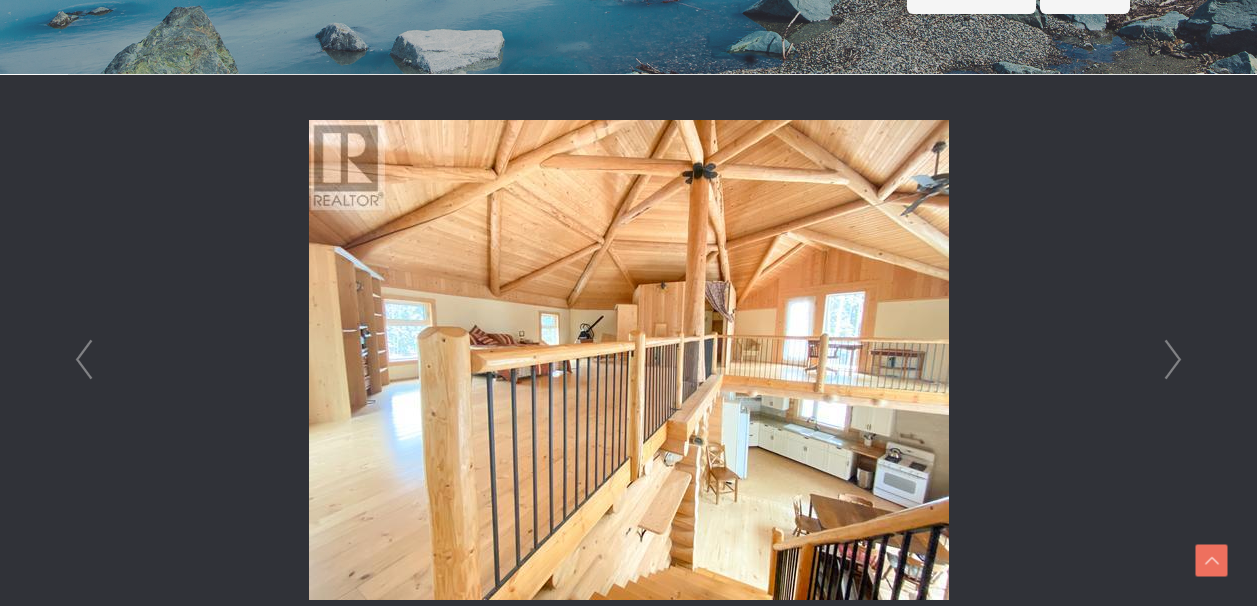 click on "Next" at bounding box center [1173, 360] 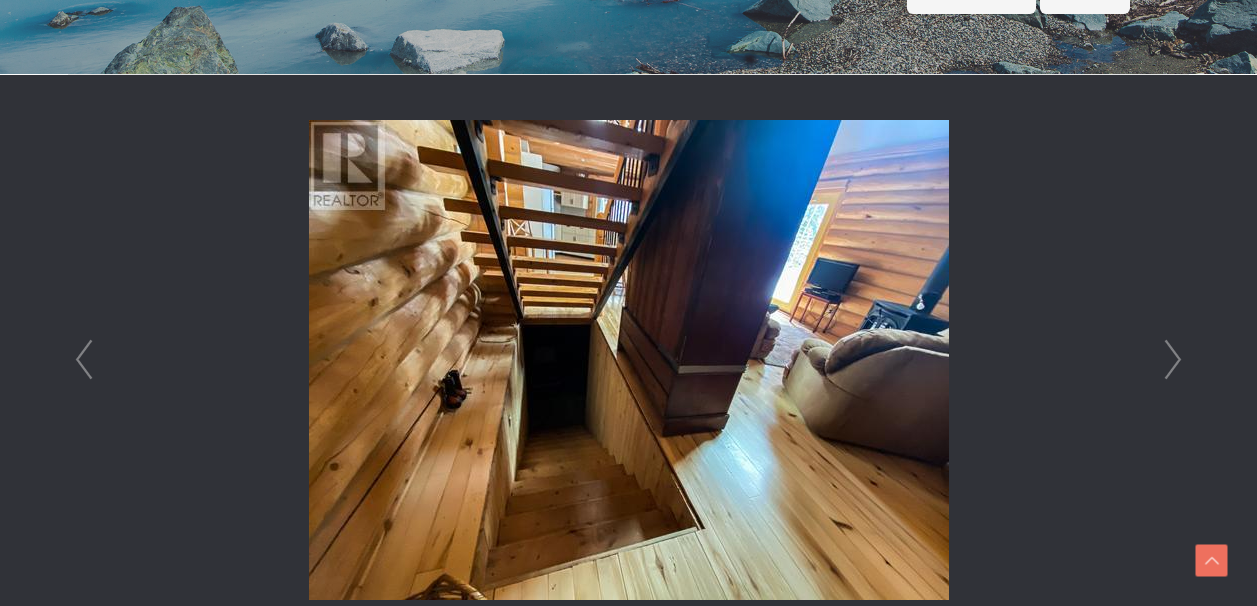 click on "Next" at bounding box center [1173, 360] 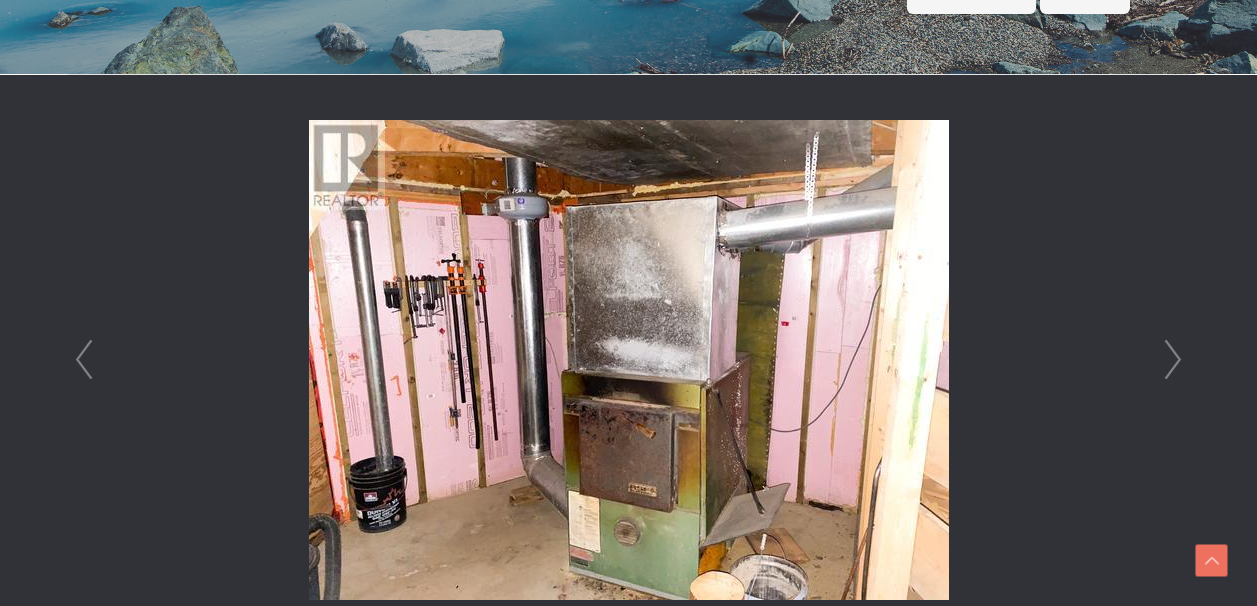 click on "Next" at bounding box center [1173, 360] 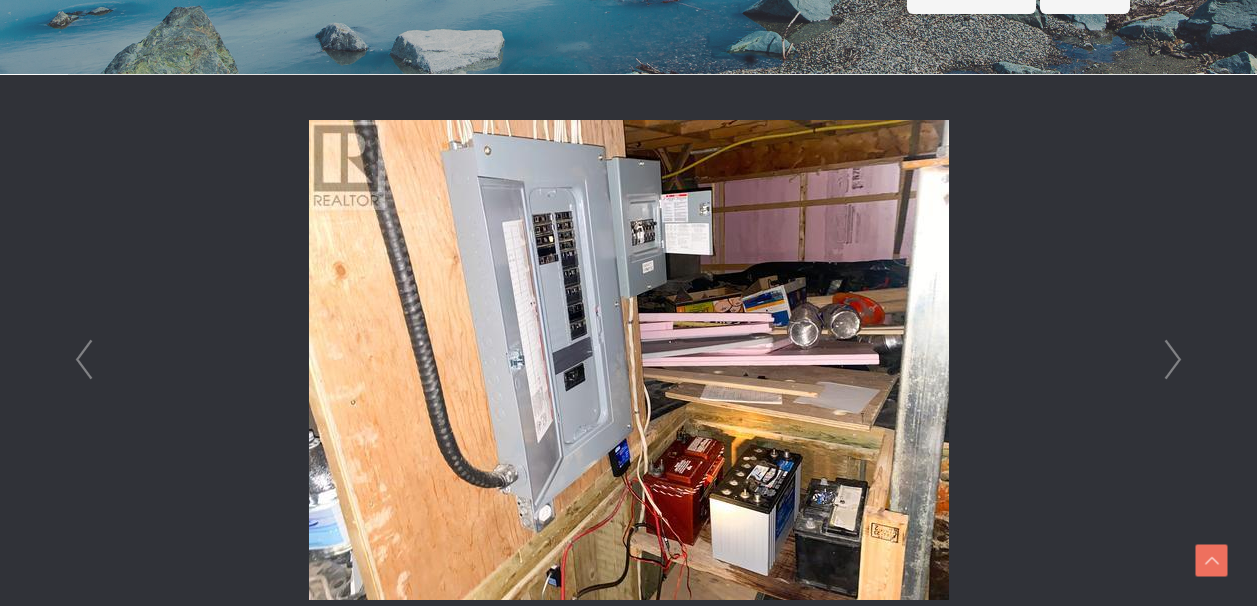 click on "Next" at bounding box center (1173, 360) 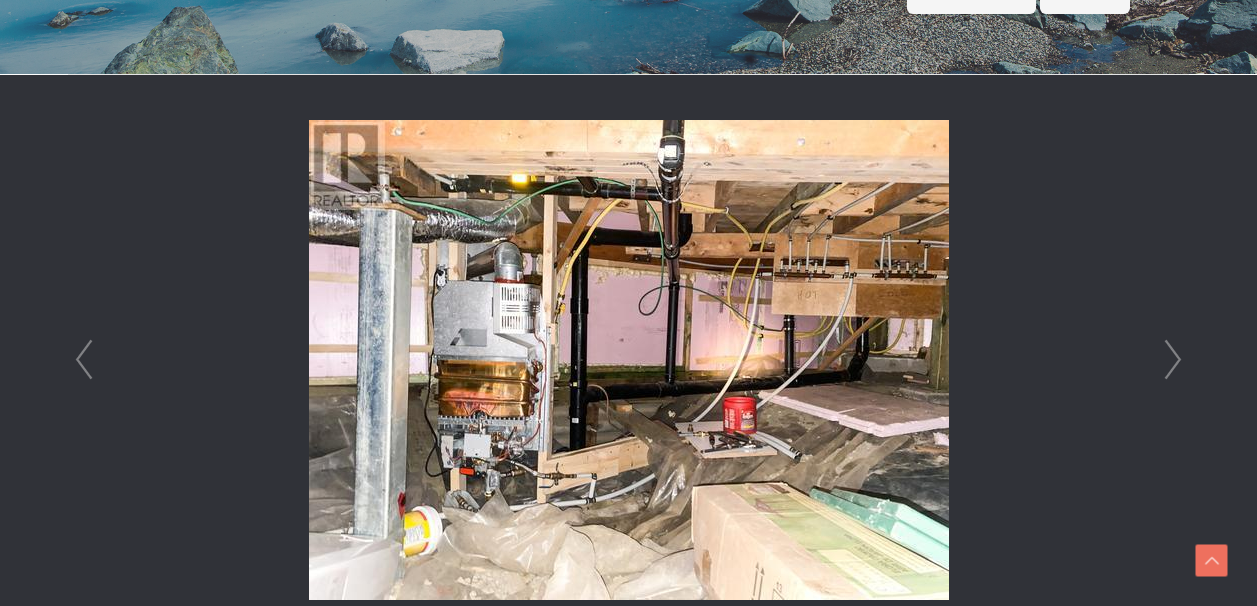click on "Next" at bounding box center (1173, 360) 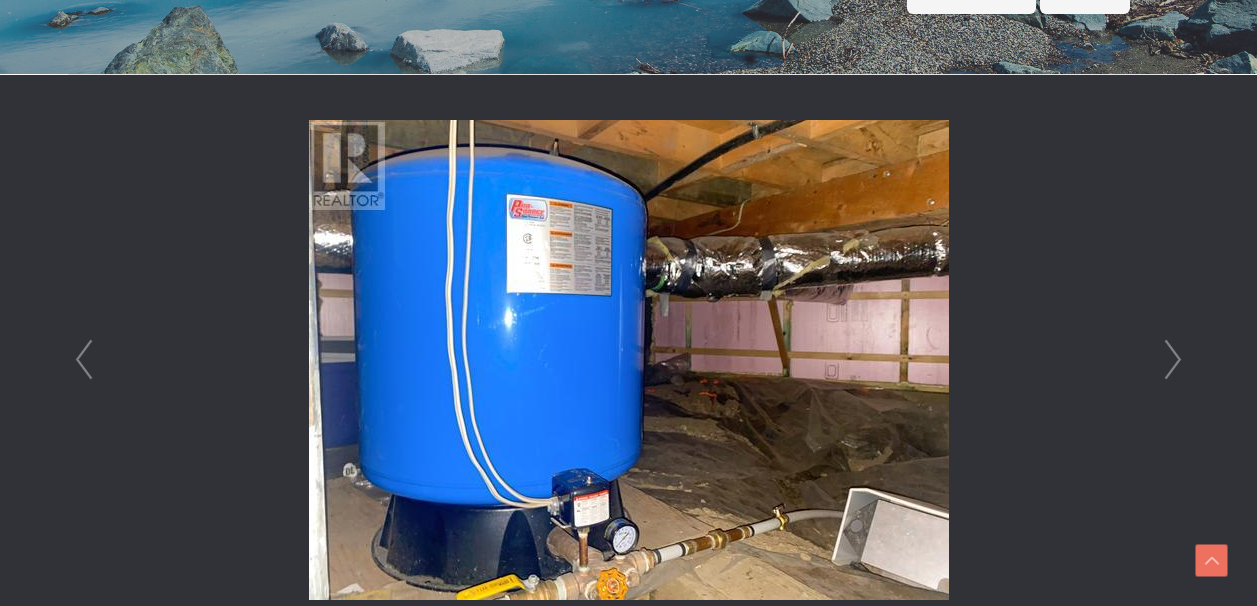 click on "Next" at bounding box center (1173, 360) 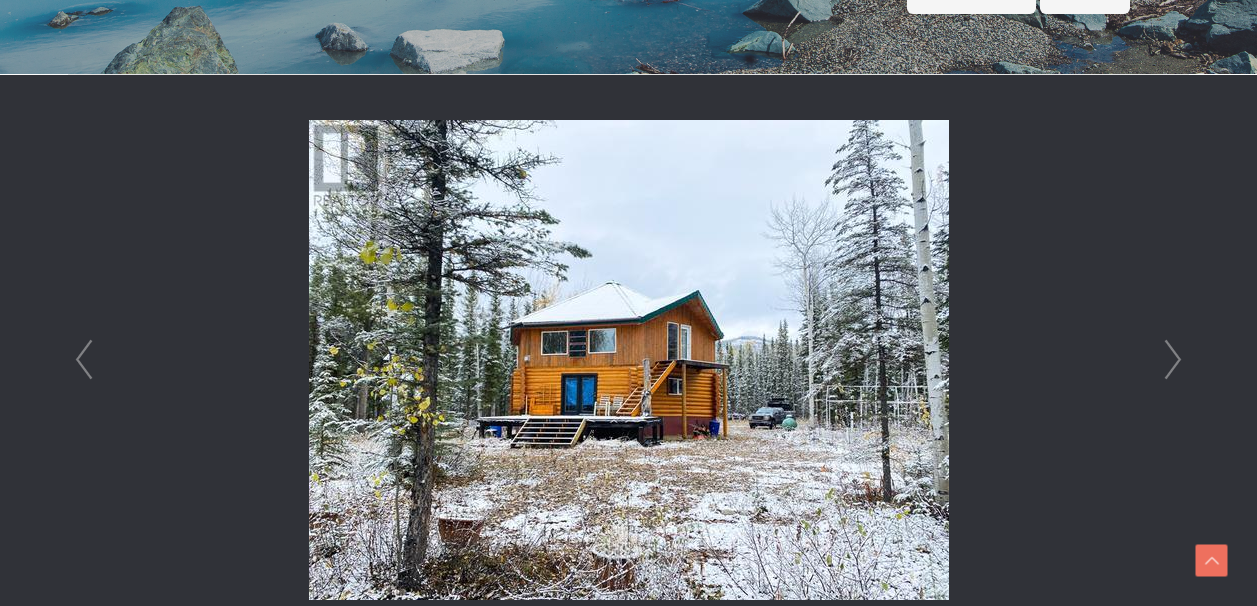 click on "Next" at bounding box center (1173, 360) 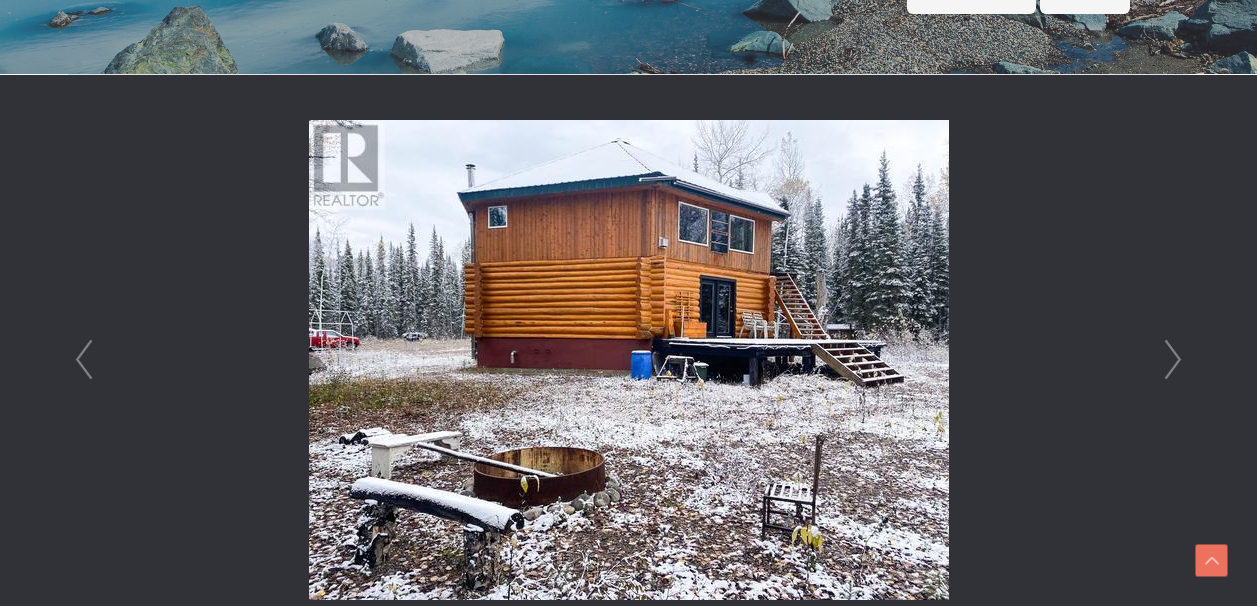 click on "Next" at bounding box center (1173, 360) 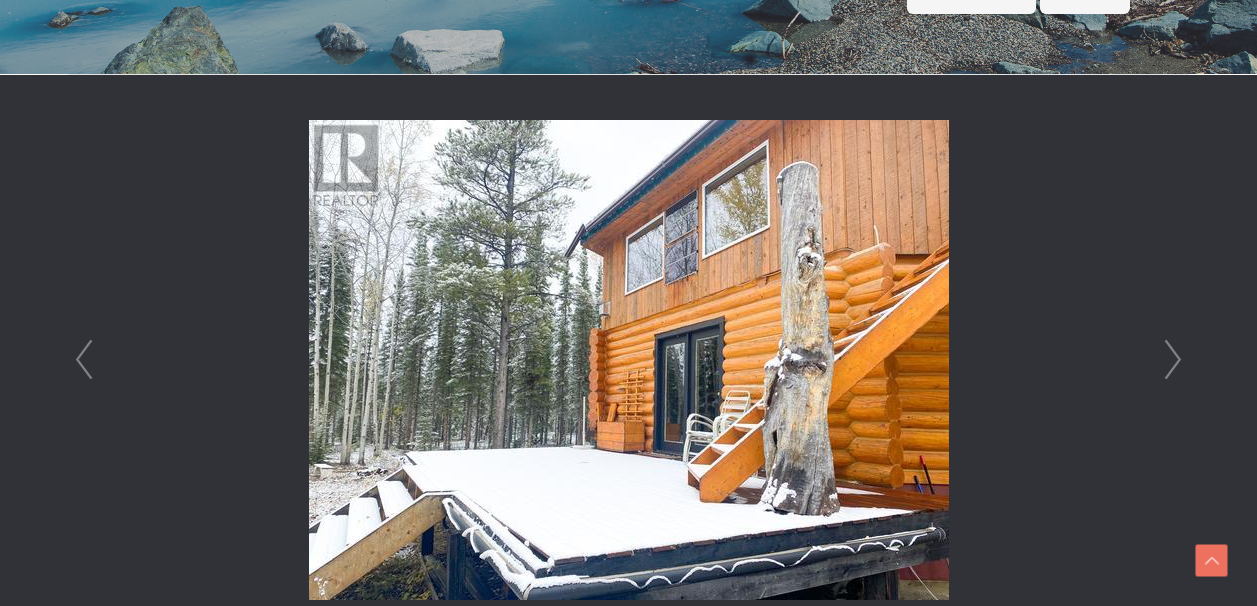 click on "Next" at bounding box center (1173, 360) 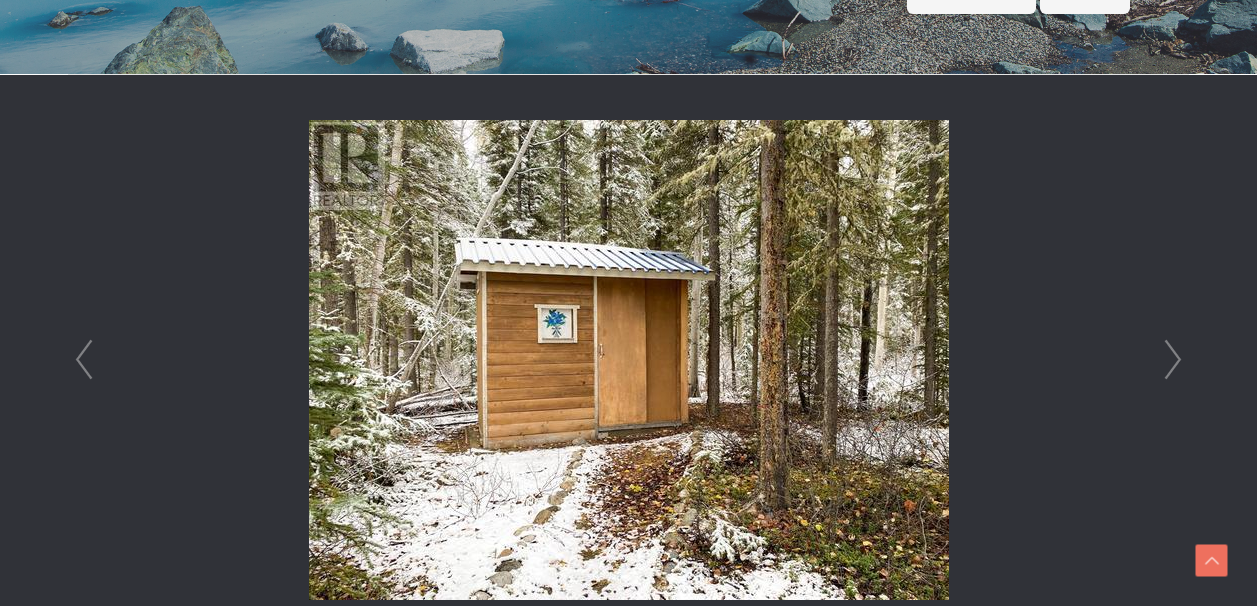 click on "Next" at bounding box center [1173, 360] 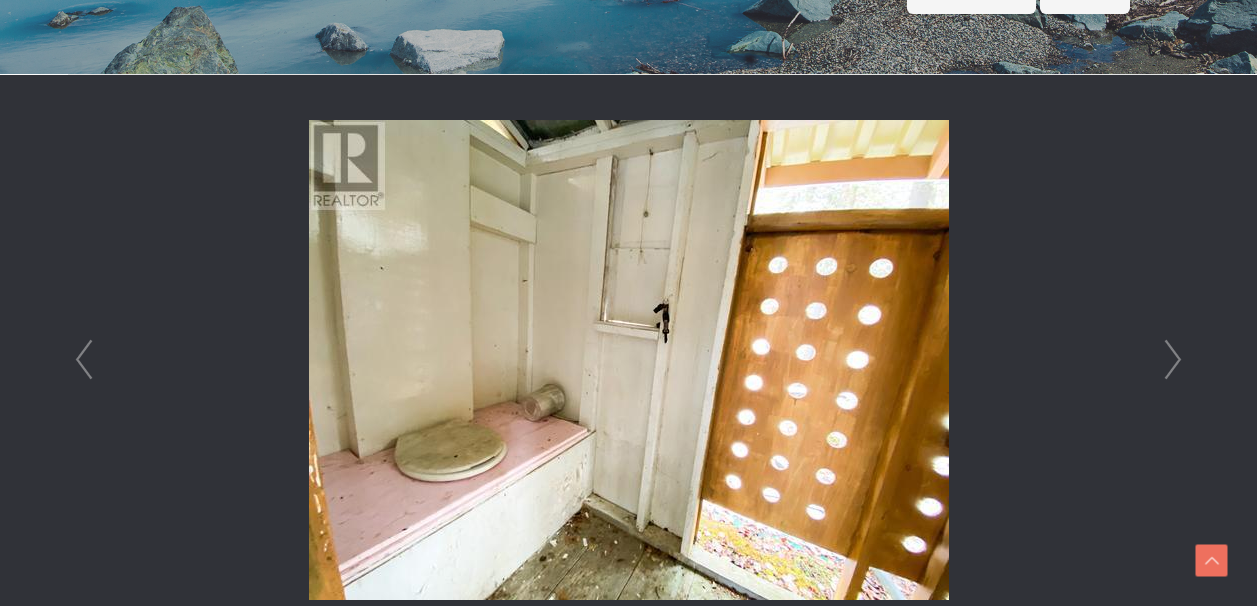click on "Next" at bounding box center [1173, 360] 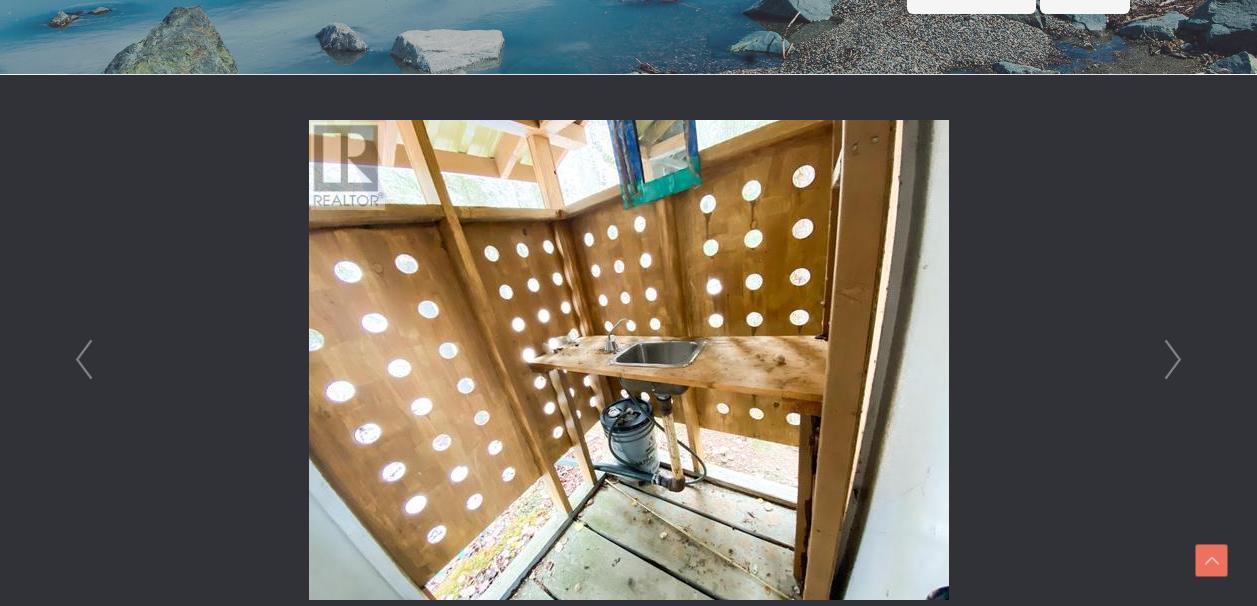 click on "Next" at bounding box center [1173, 360] 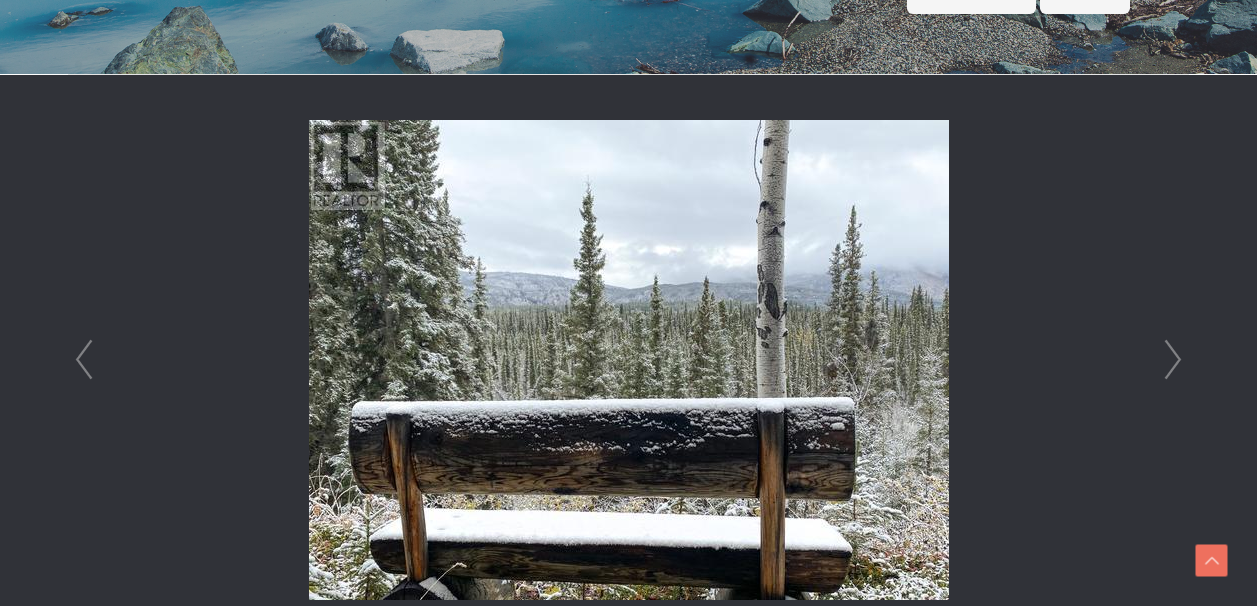 click on "Next" at bounding box center [1173, 360] 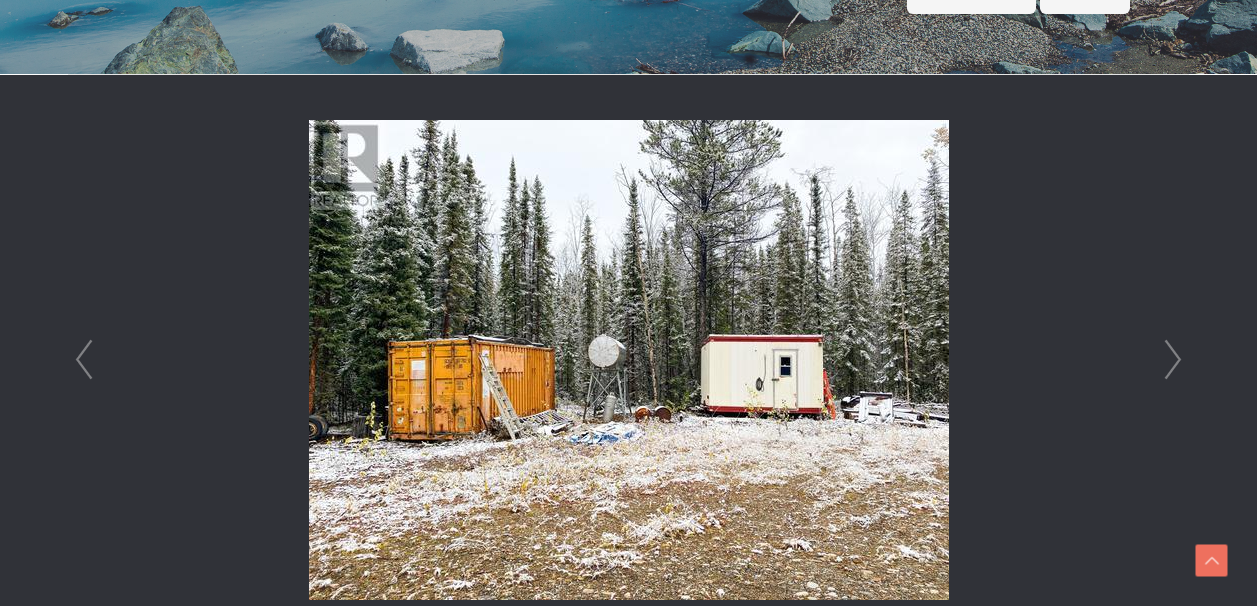 click on "Next" at bounding box center [1173, 360] 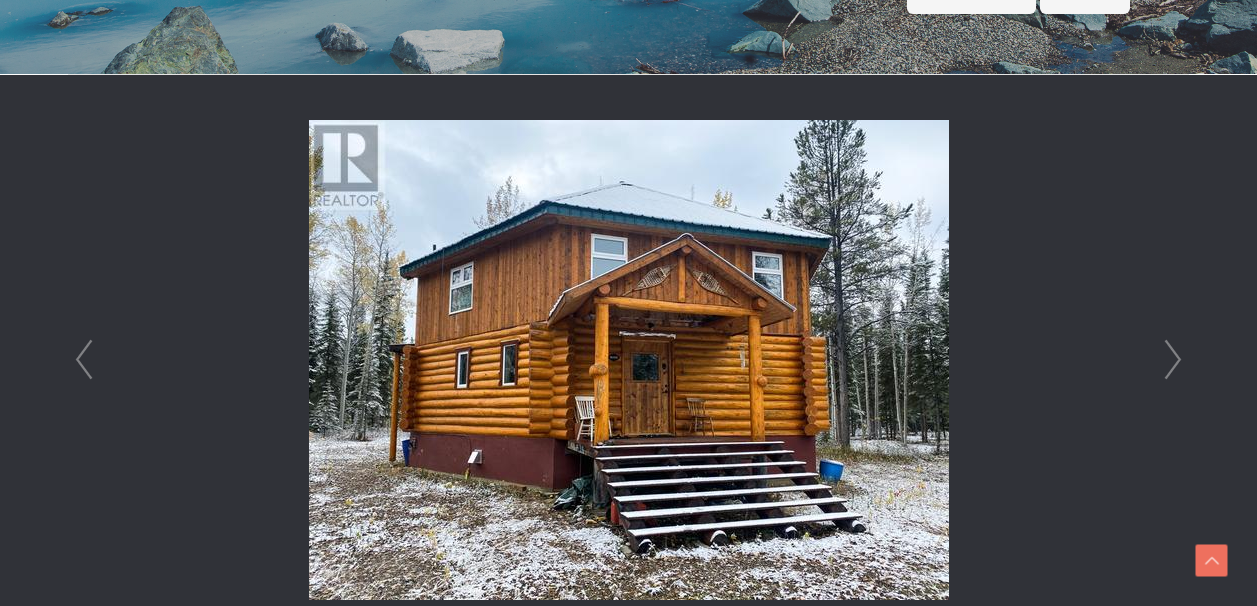 click on "Next" at bounding box center (1173, 360) 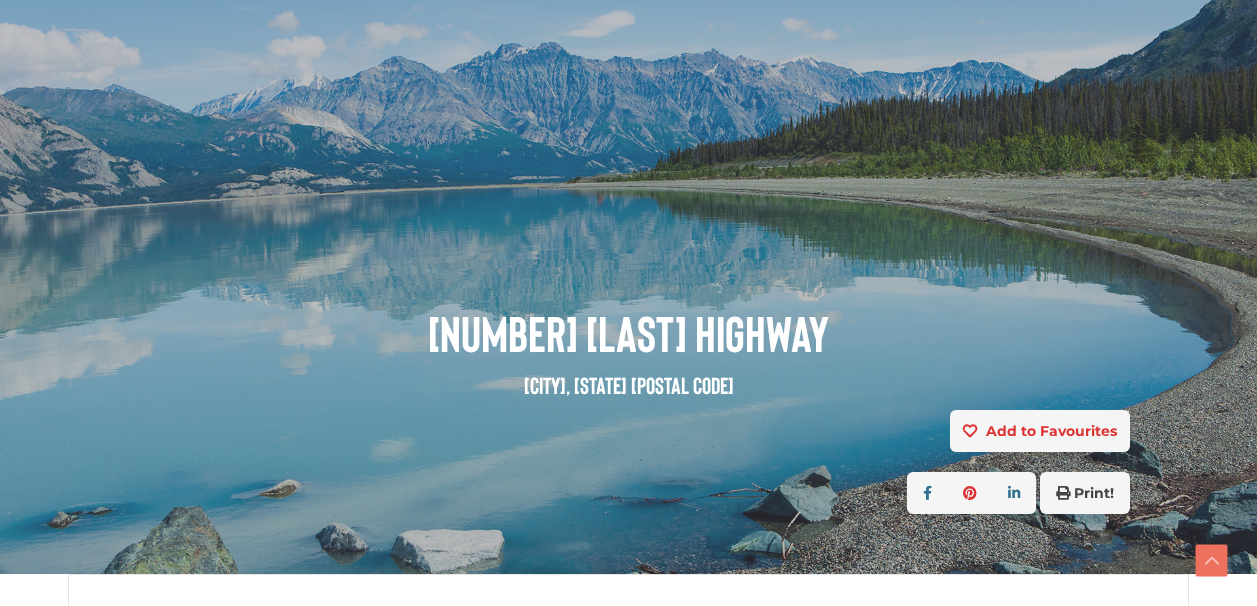 scroll, scrollTop: 1100, scrollLeft: 0, axis: vertical 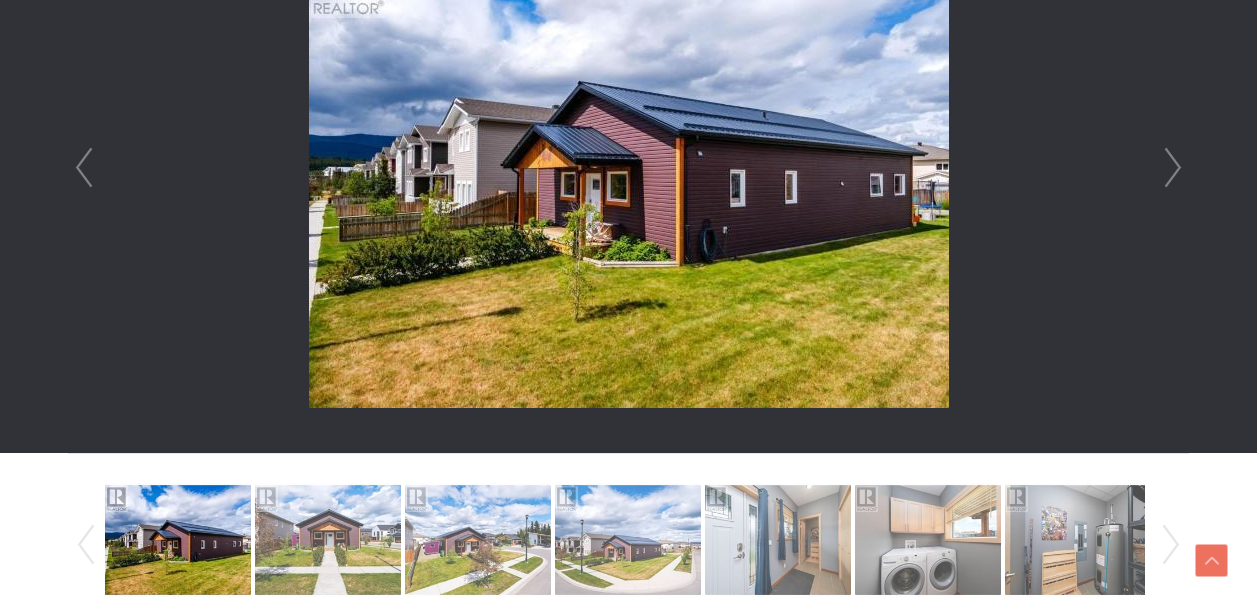 click on "Next" at bounding box center [1173, 168] 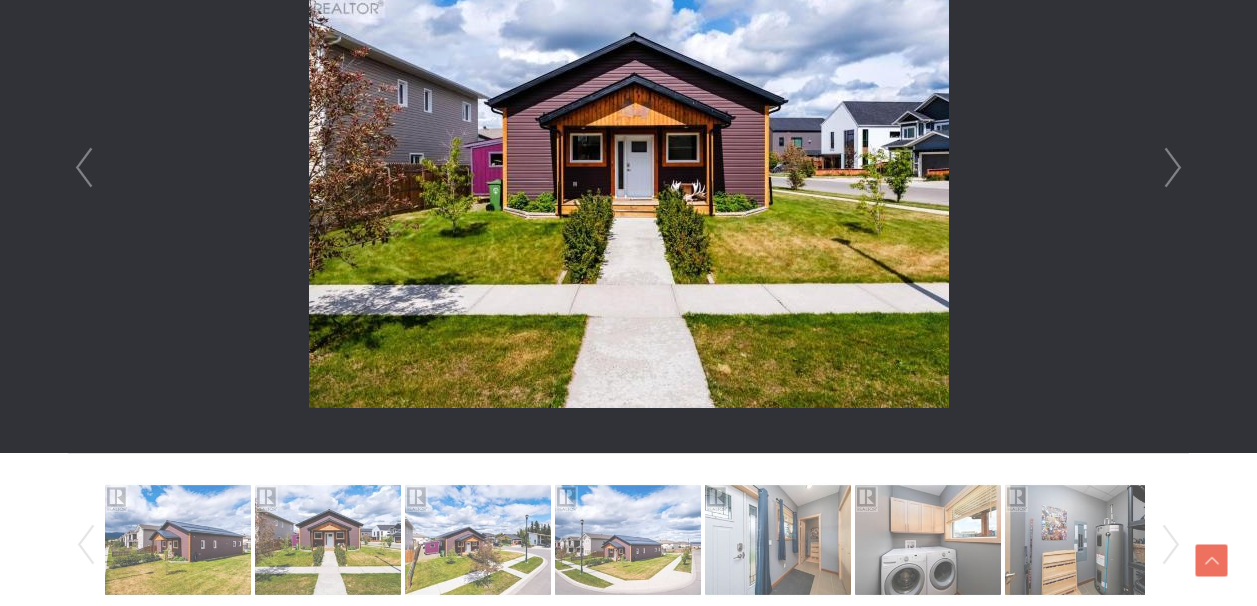 click on "Next" at bounding box center (1173, 168) 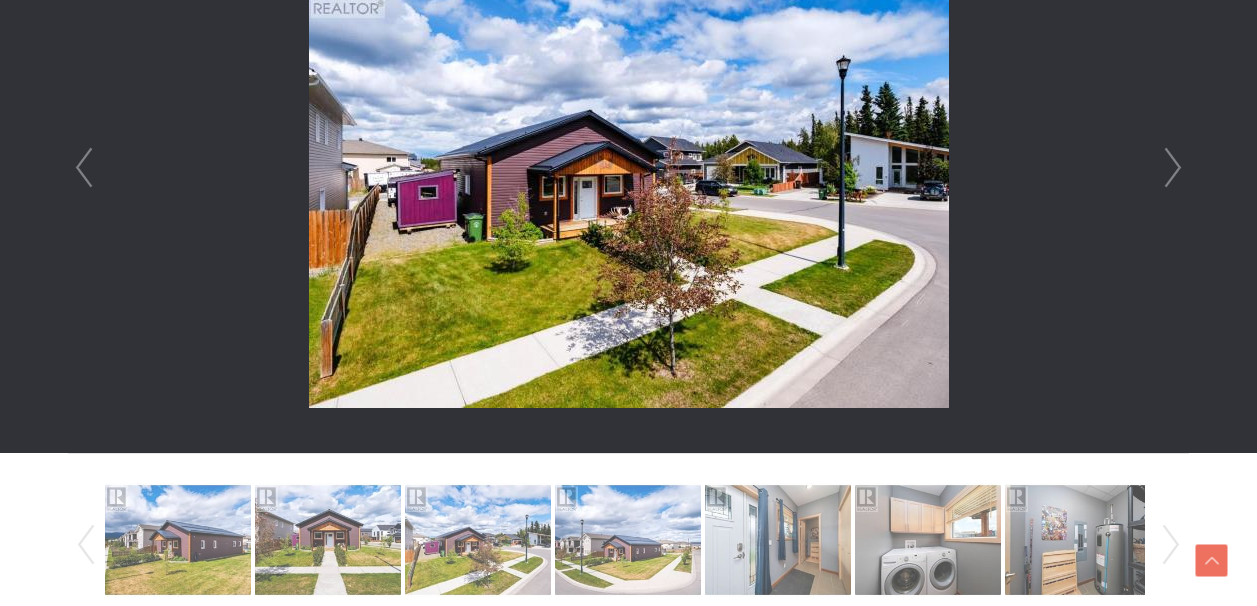 click on "Next" at bounding box center (1173, 168) 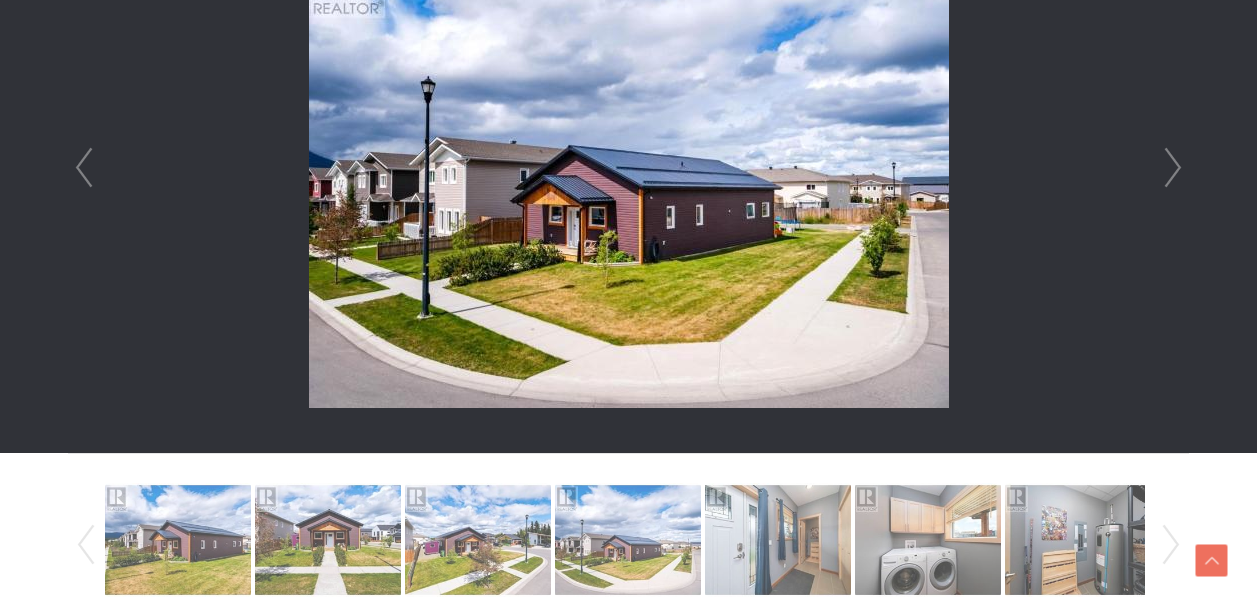 click on "Next" at bounding box center (1173, 168) 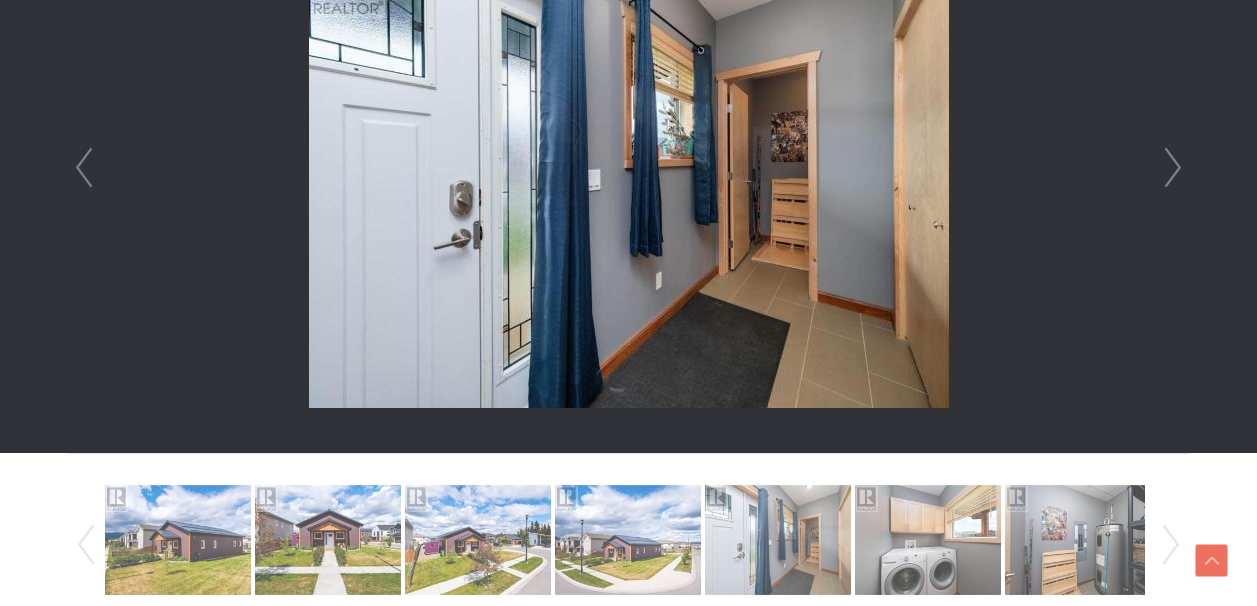 click on "Next" at bounding box center [1173, 168] 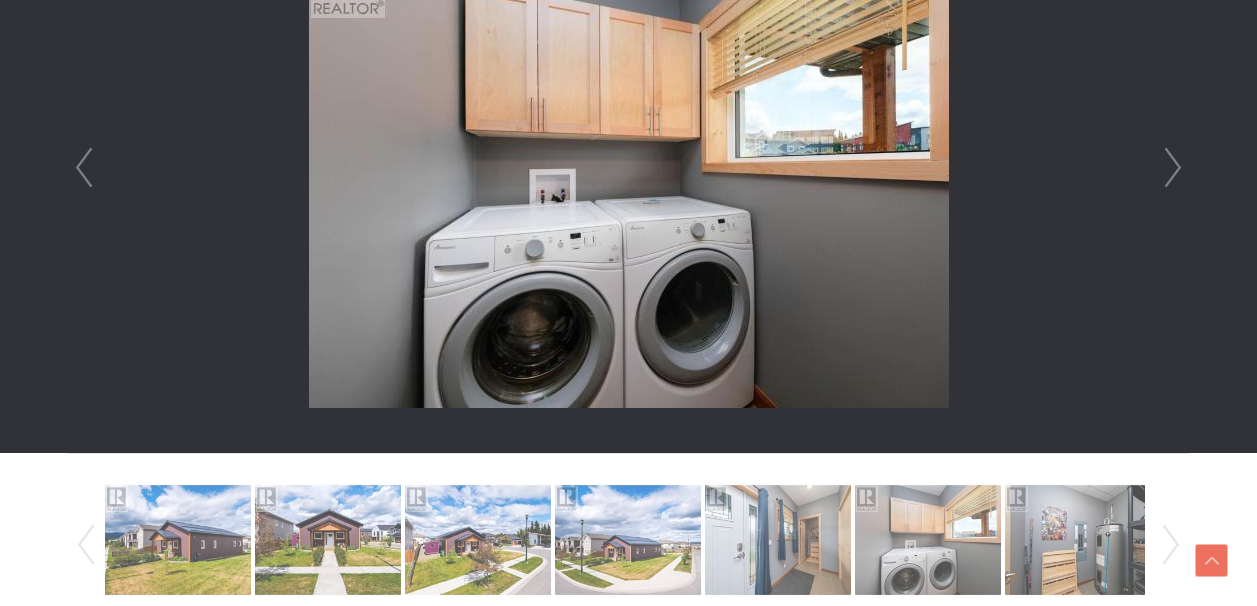 click on "Next" at bounding box center [1173, 168] 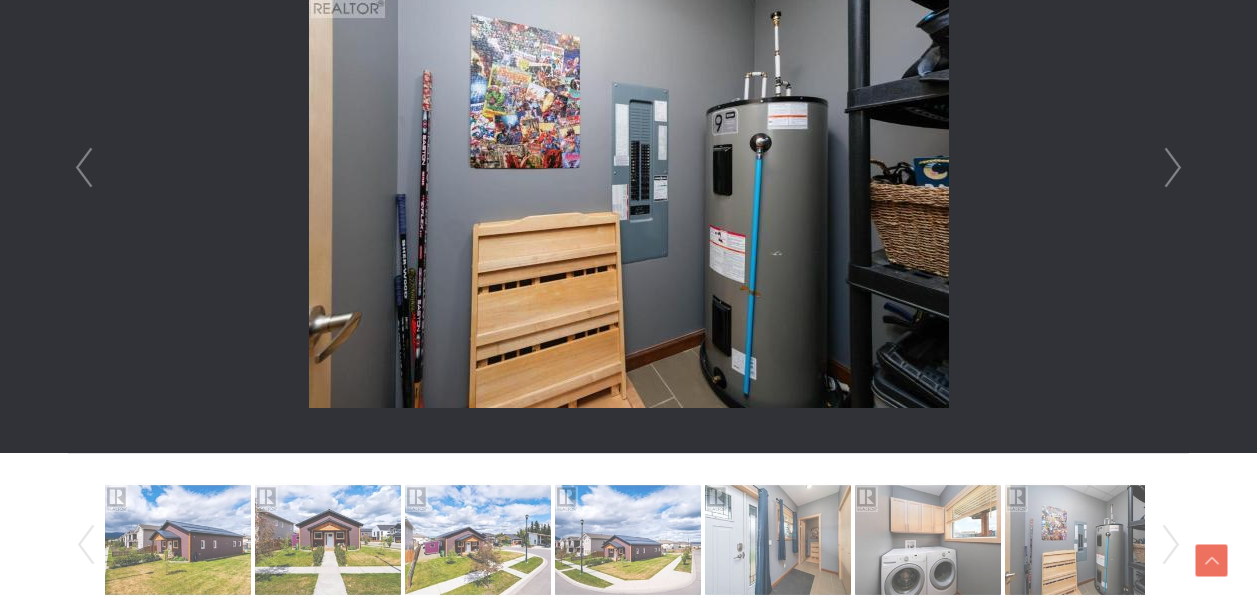 click on "Next" at bounding box center [1173, 168] 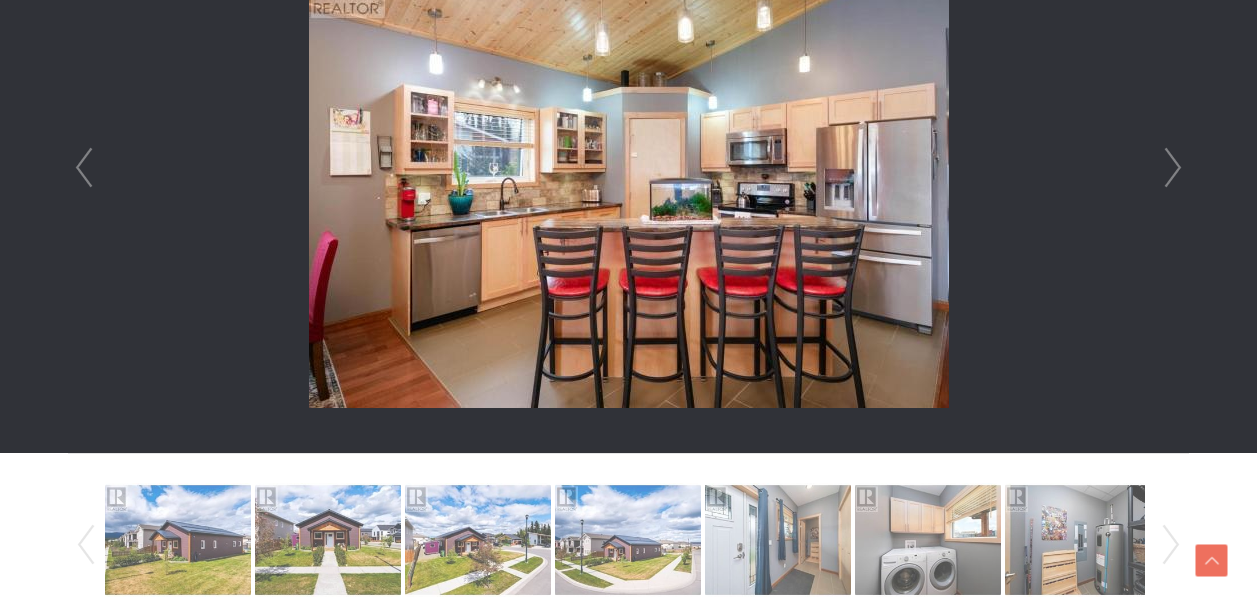click on "Next" at bounding box center (1173, 168) 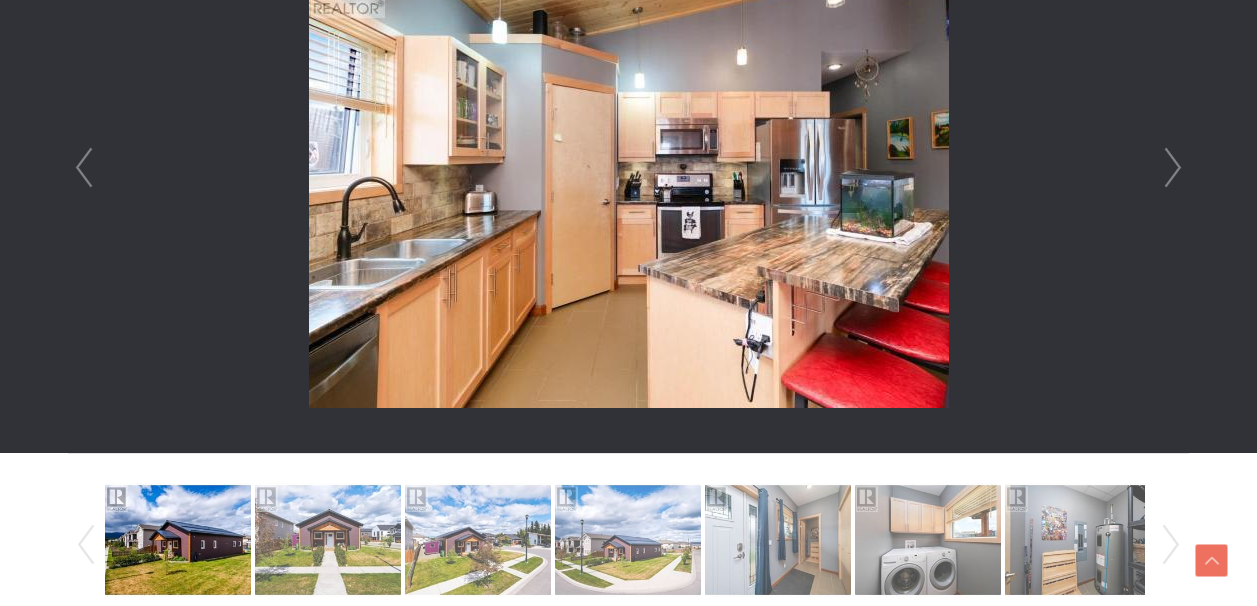 click on "Next" at bounding box center [1173, 168] 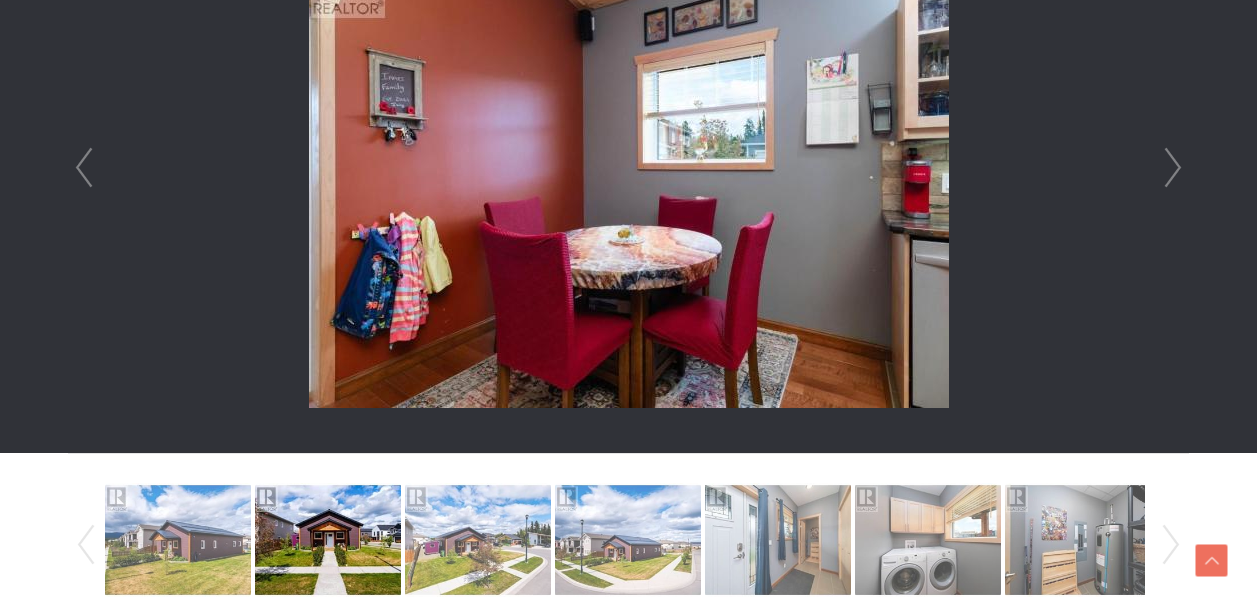 click on "Next" at bounding box center [1173, 168] 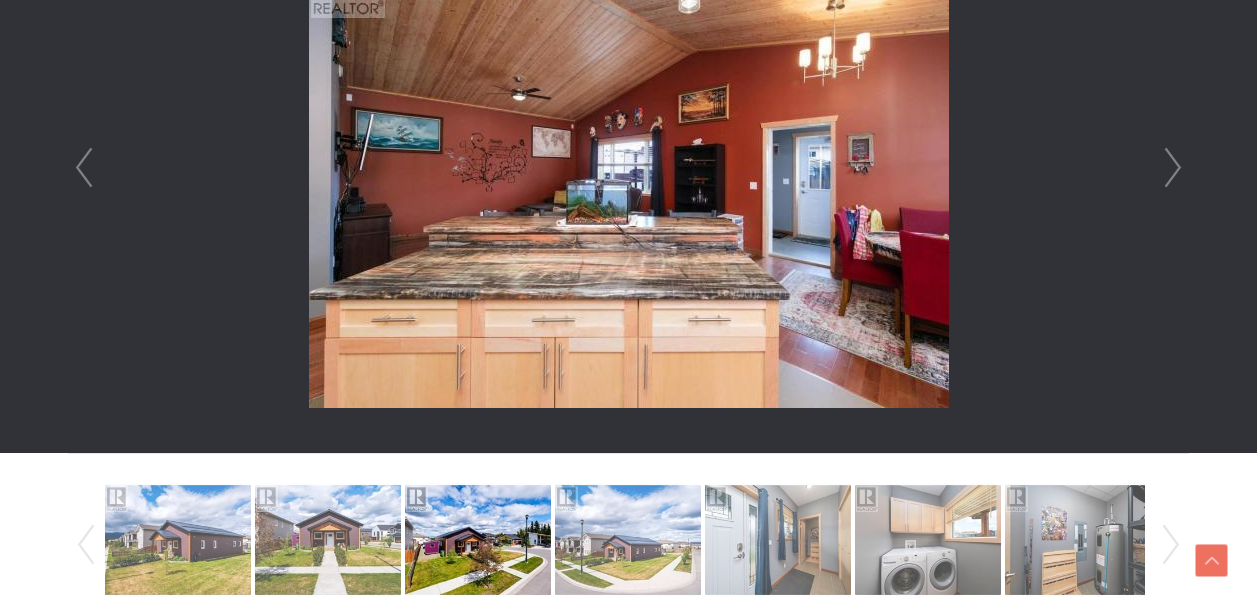 click on "Next" at bounding box center [1173, 168] 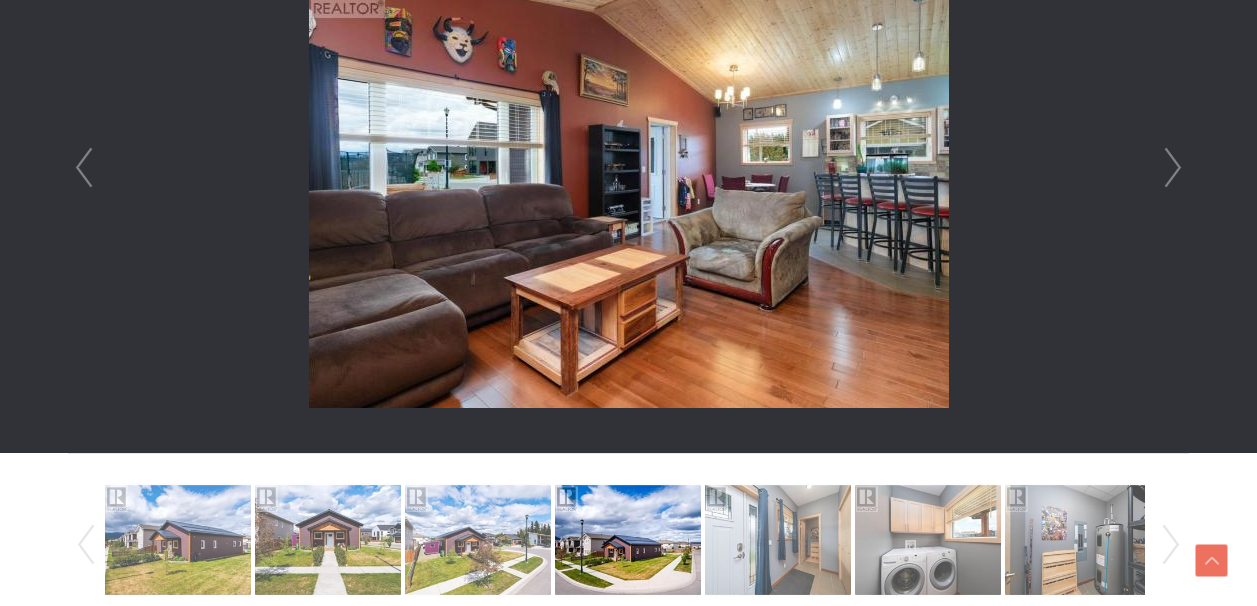 click on "Next" at bounding box center (1173, 168) 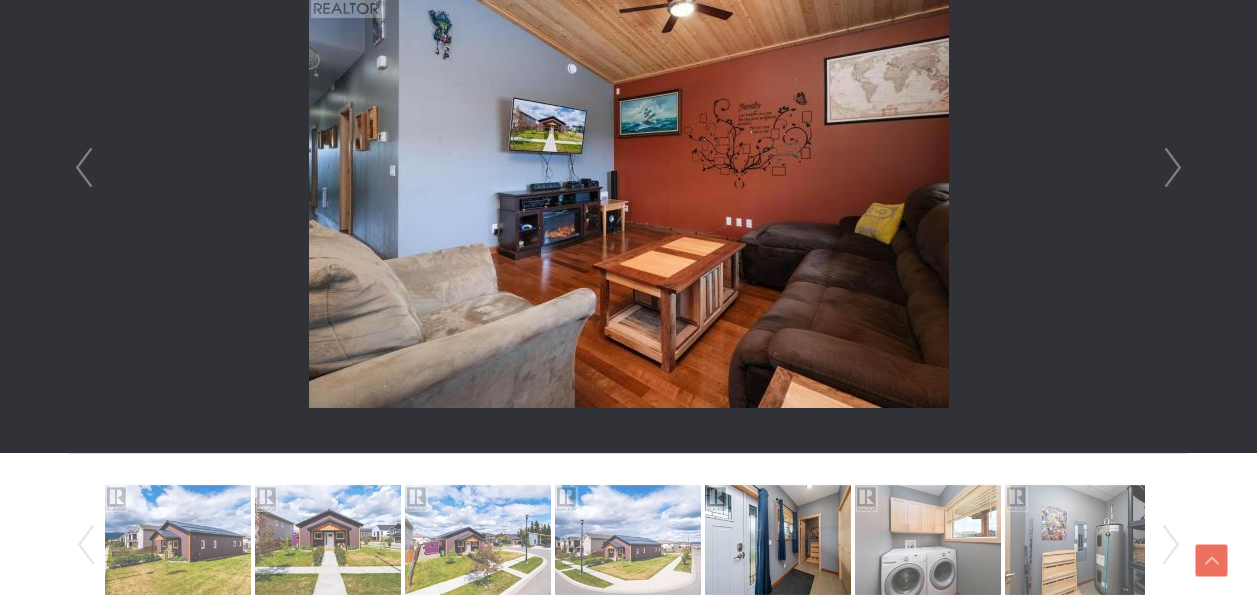 click on "Next" at bounding box center [1173, 168] 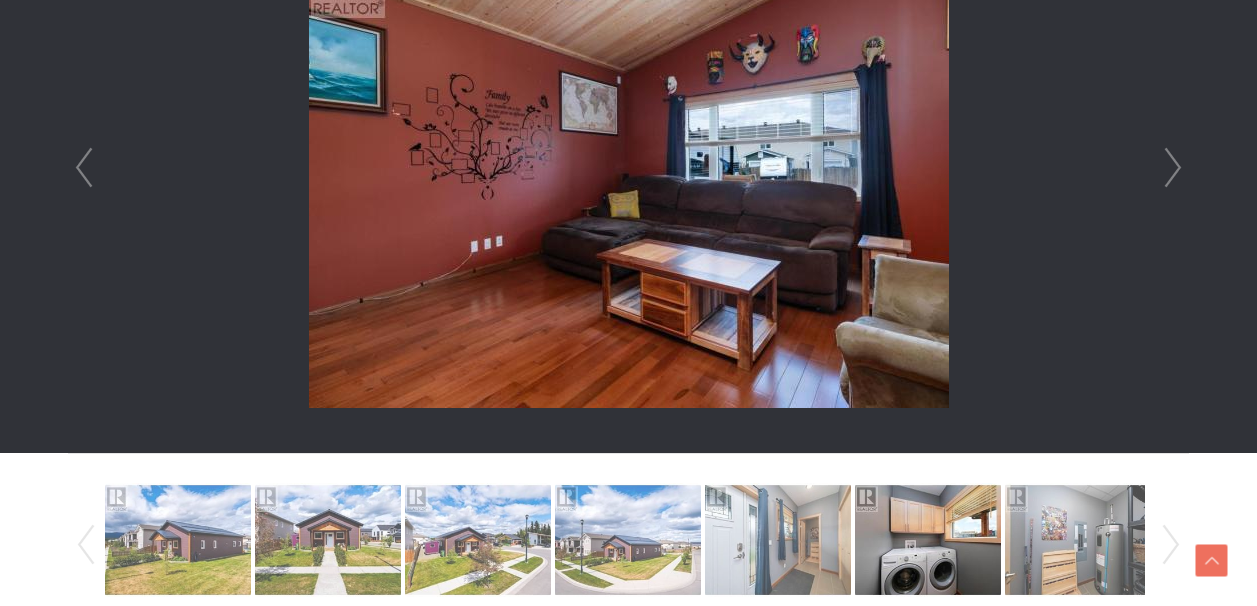 click on "Next" at bounding box center (1173, 168) 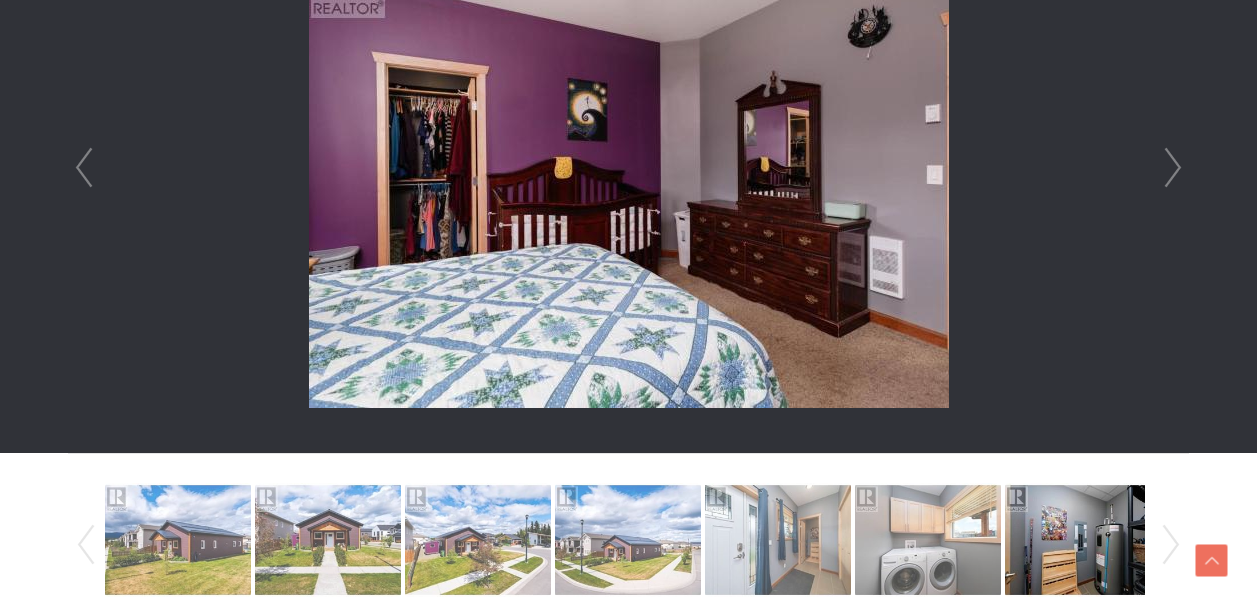 click on "Next" at bounding box center [1173, 168] 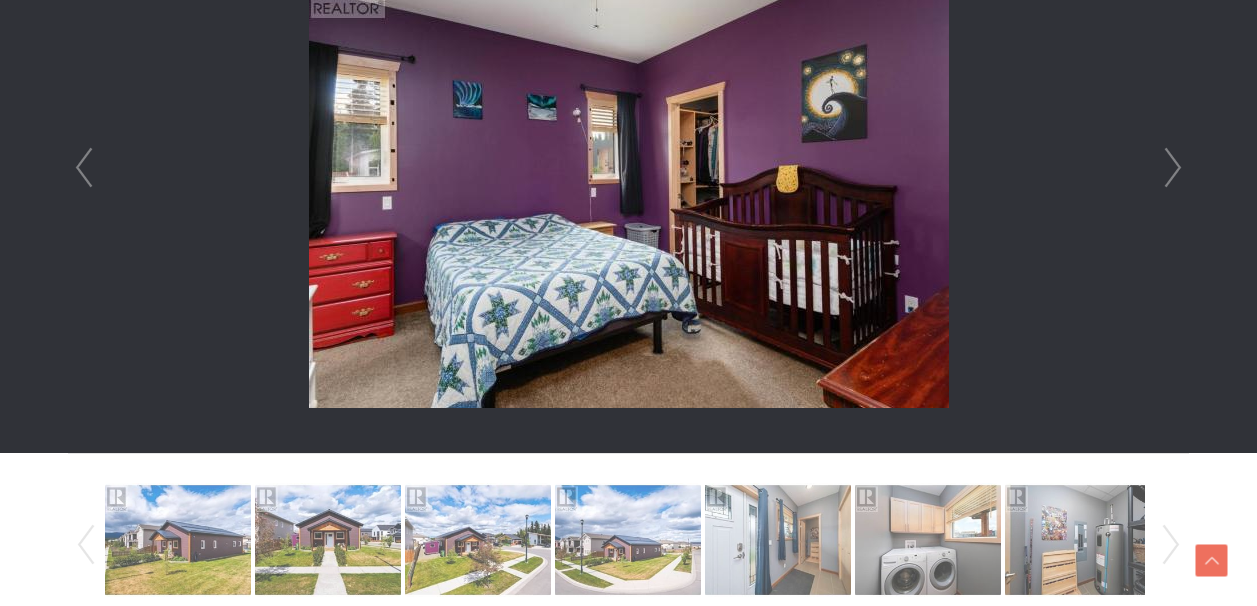 click on "Next" at bounding box center (1173, 168) 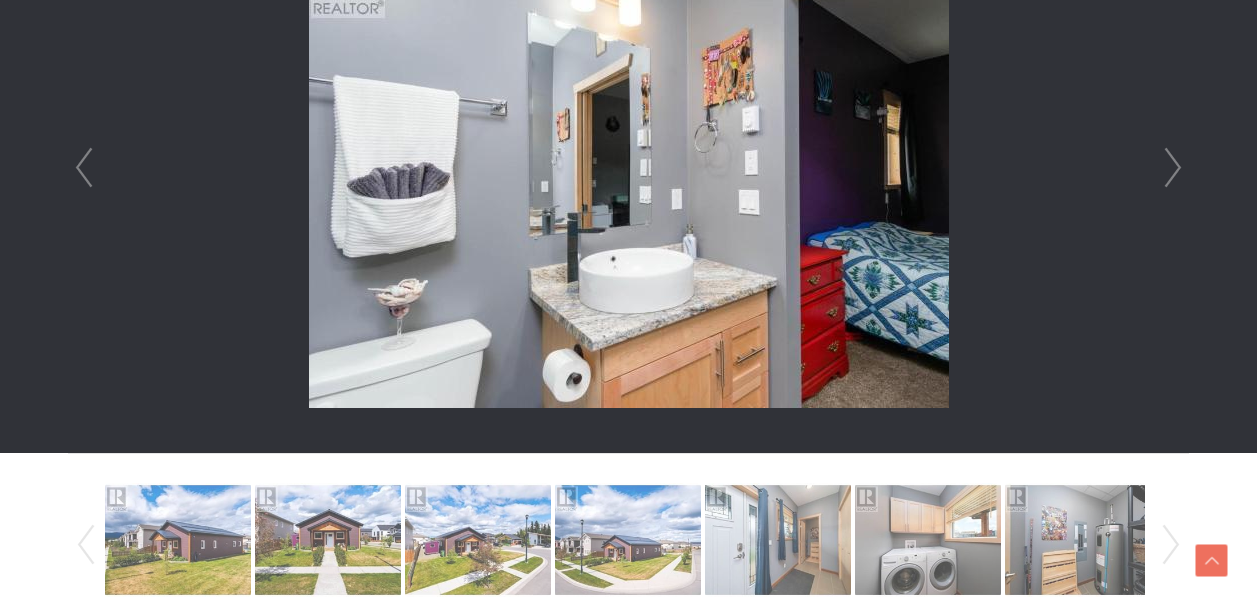 click on "Next" at bounding box center [1173, 168] 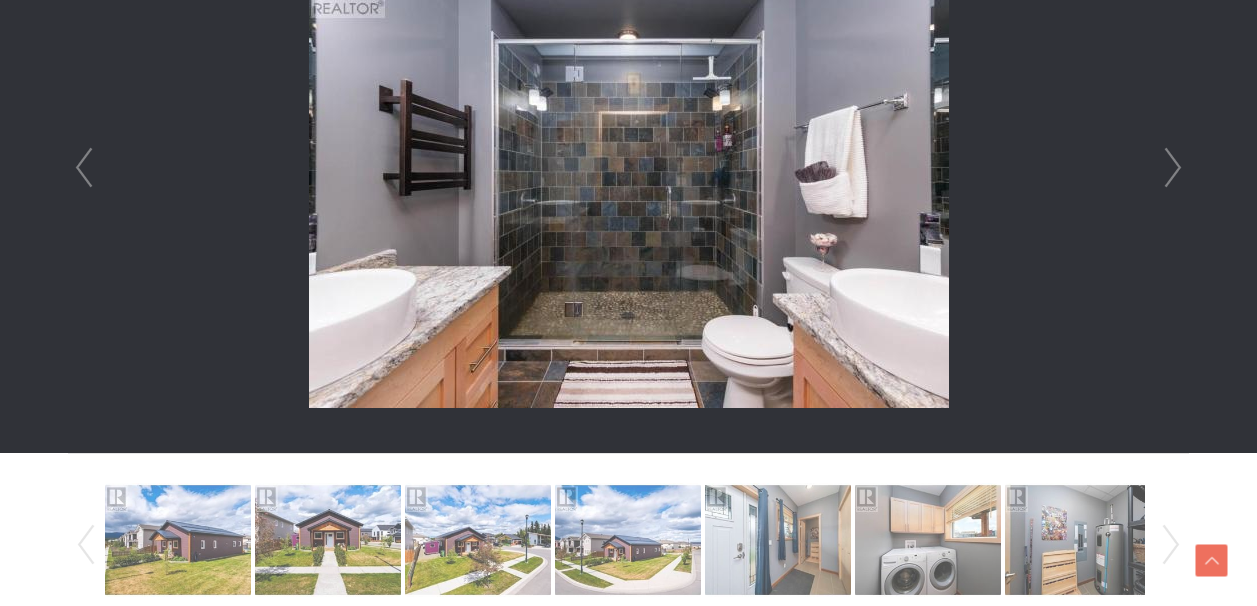click on "Next" at bounding box center [1173, 168] 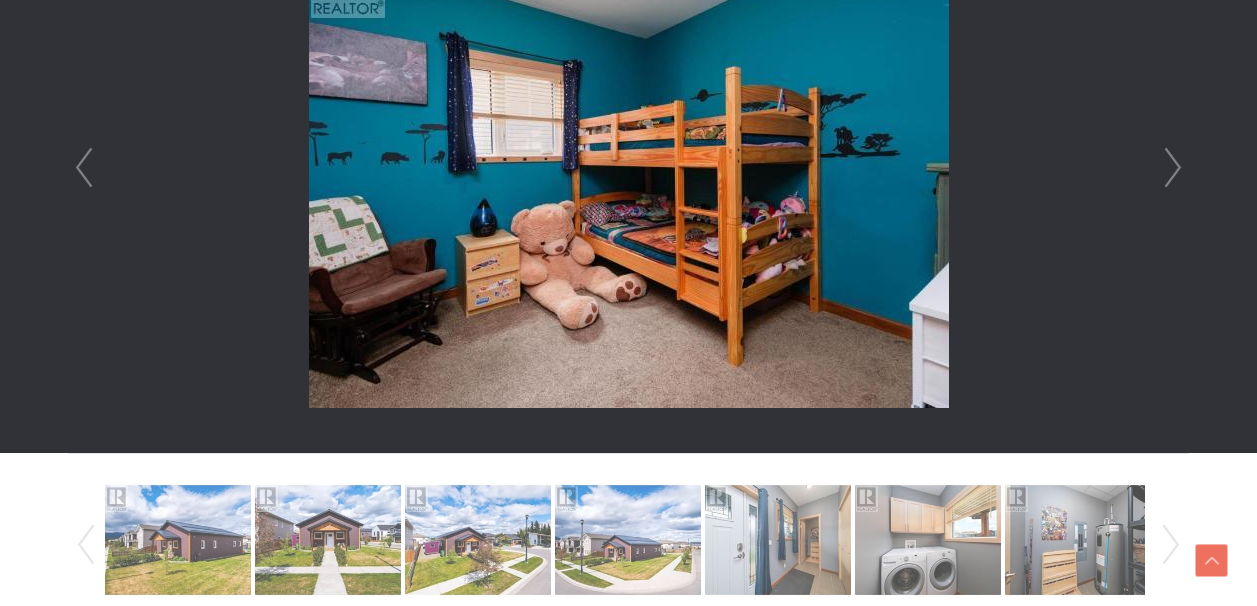 click on "Next" at bounding box center (1173, 168) 